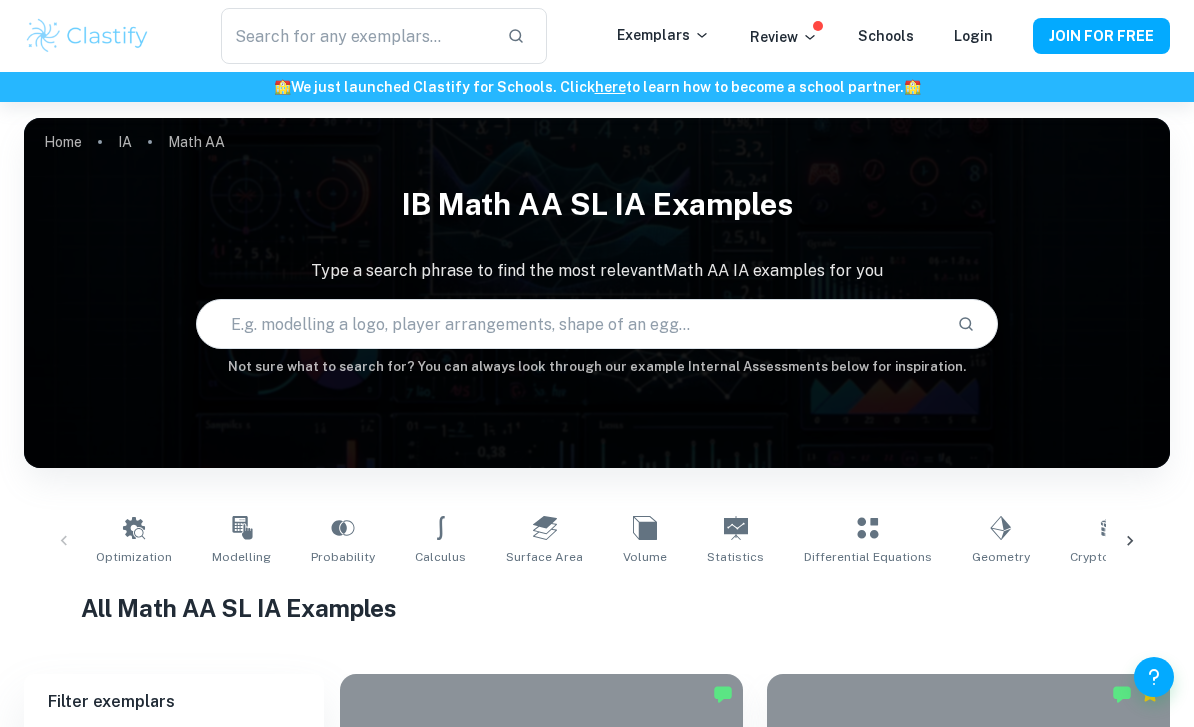 scroll, scrollTop: 598, scrollLeft: 0, axis: vertical 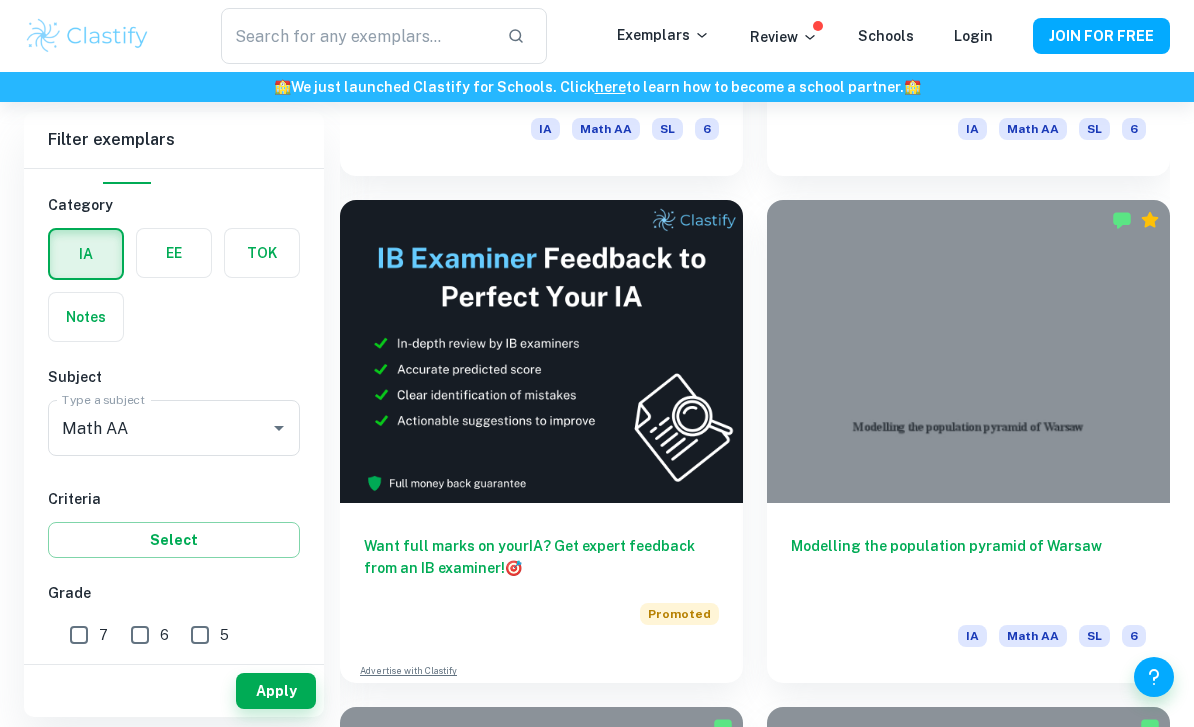 click on "7" at bounding box center (79, 635) 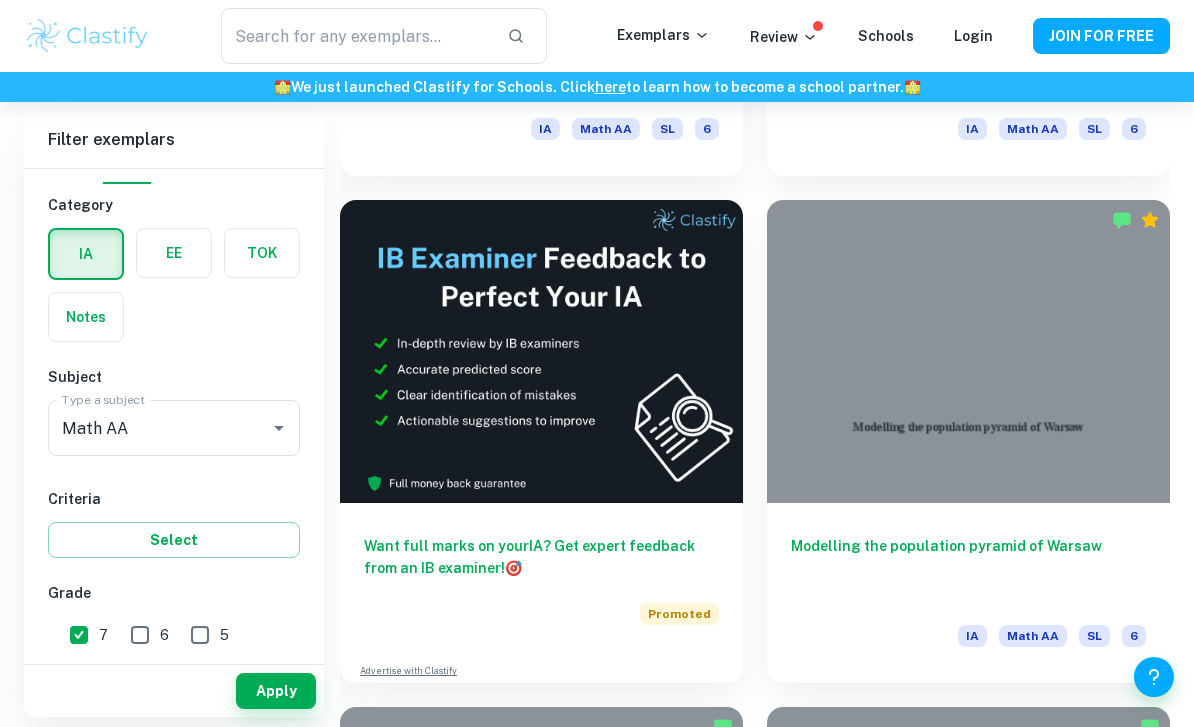 click on "Apply" at bounding box center [276, 691] 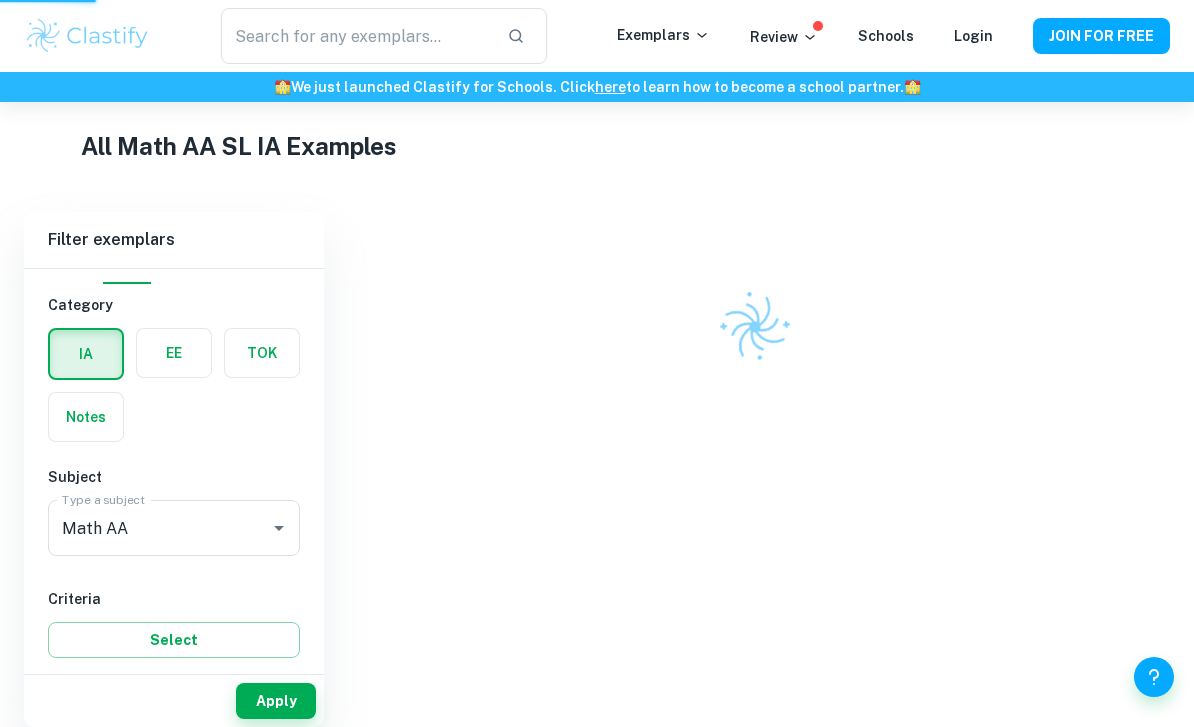 scroll, scrollTop: 442, scrollLeft: 0, axis: vertical 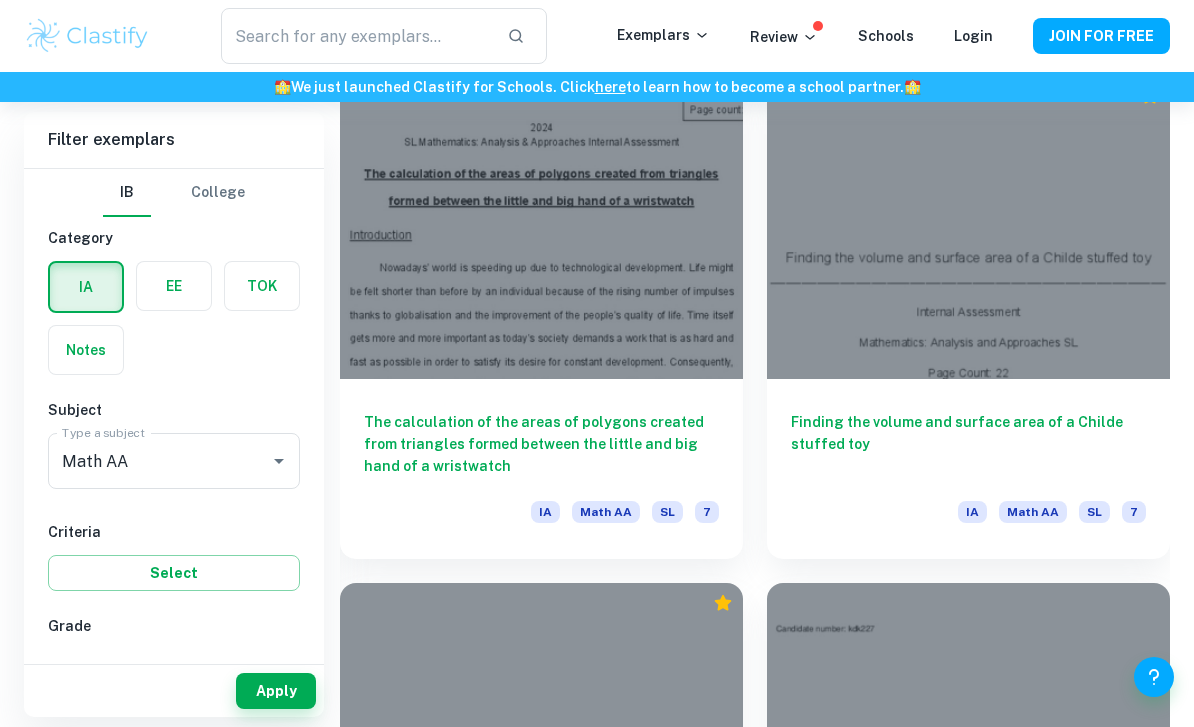 click on "Math AA" at bounding box center (146, 461) 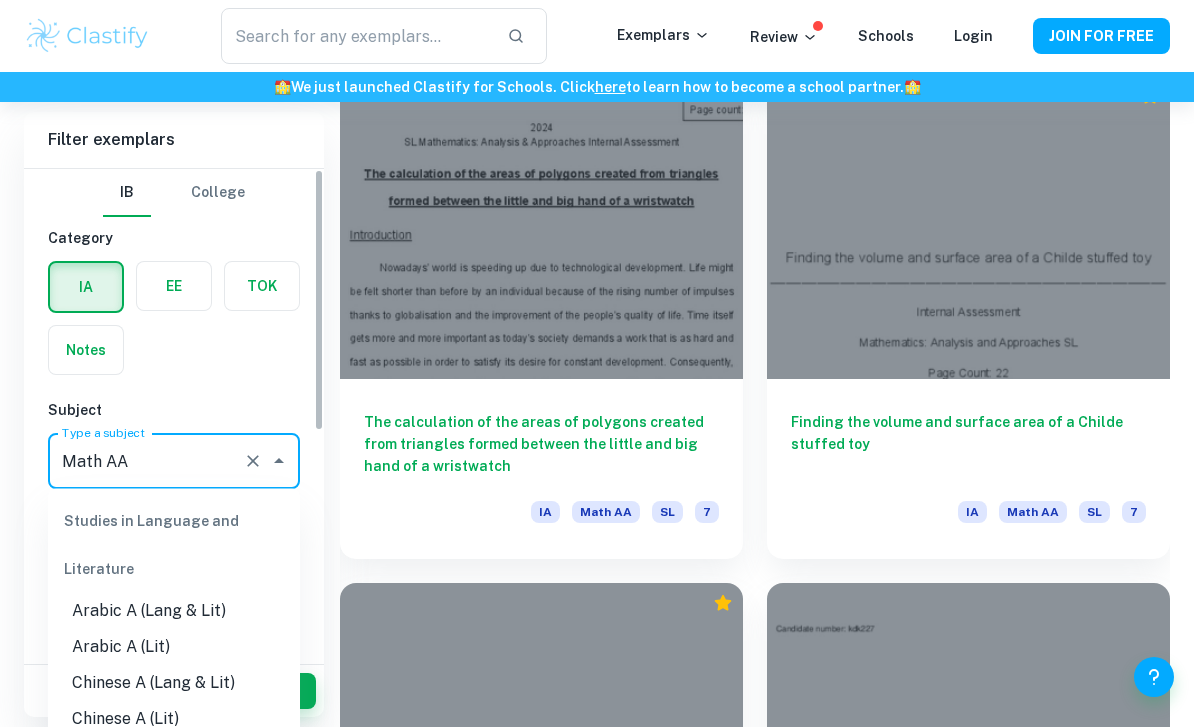 scroll, scrollTop: 3128, scrollLeft: 0, axis: vertical 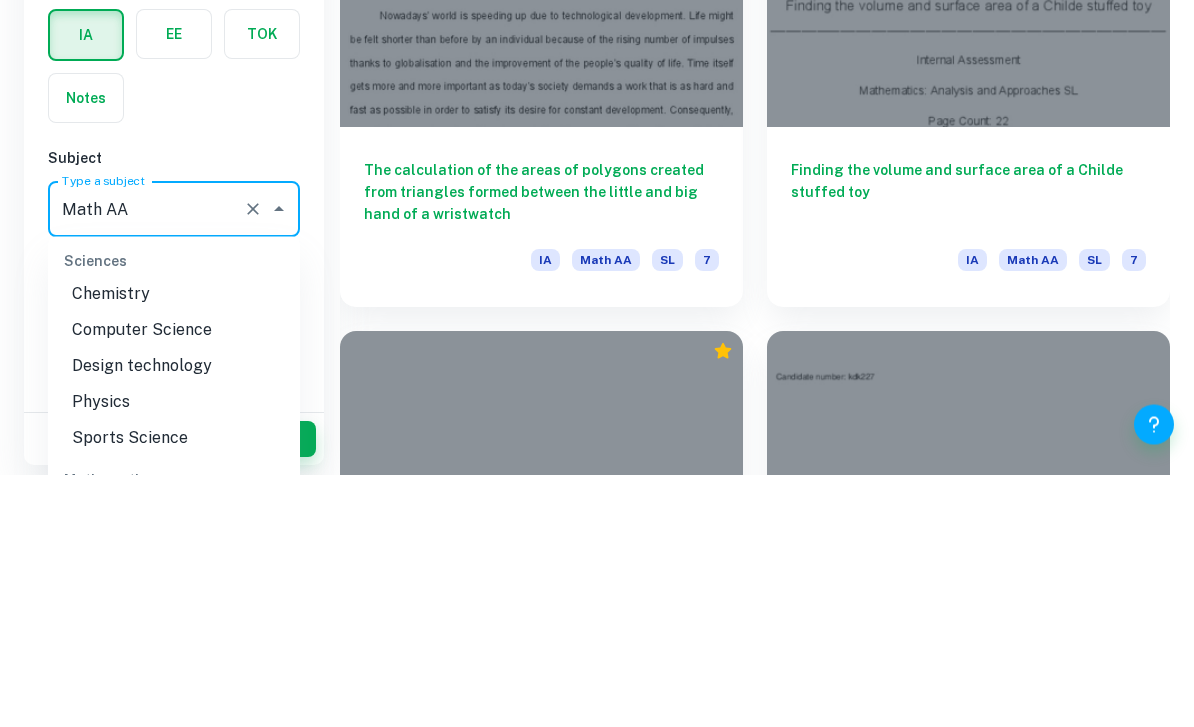 click 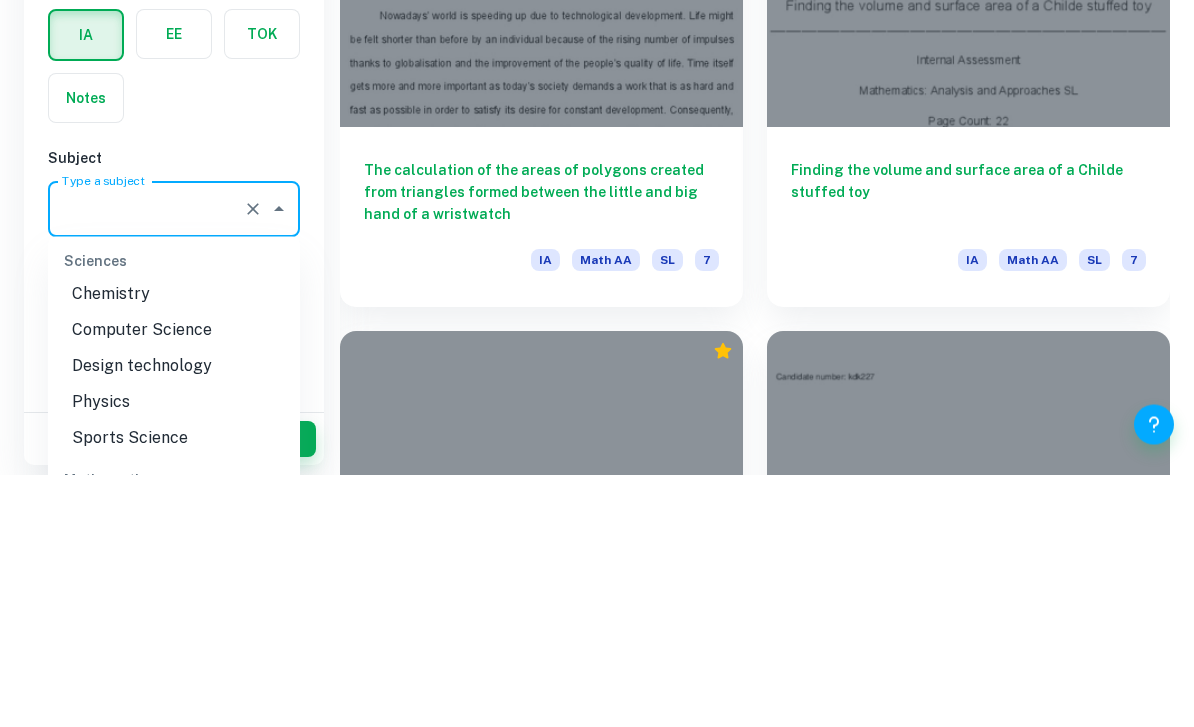 scroll, scrollTop: 0, scrollLeft: 0, axis: both 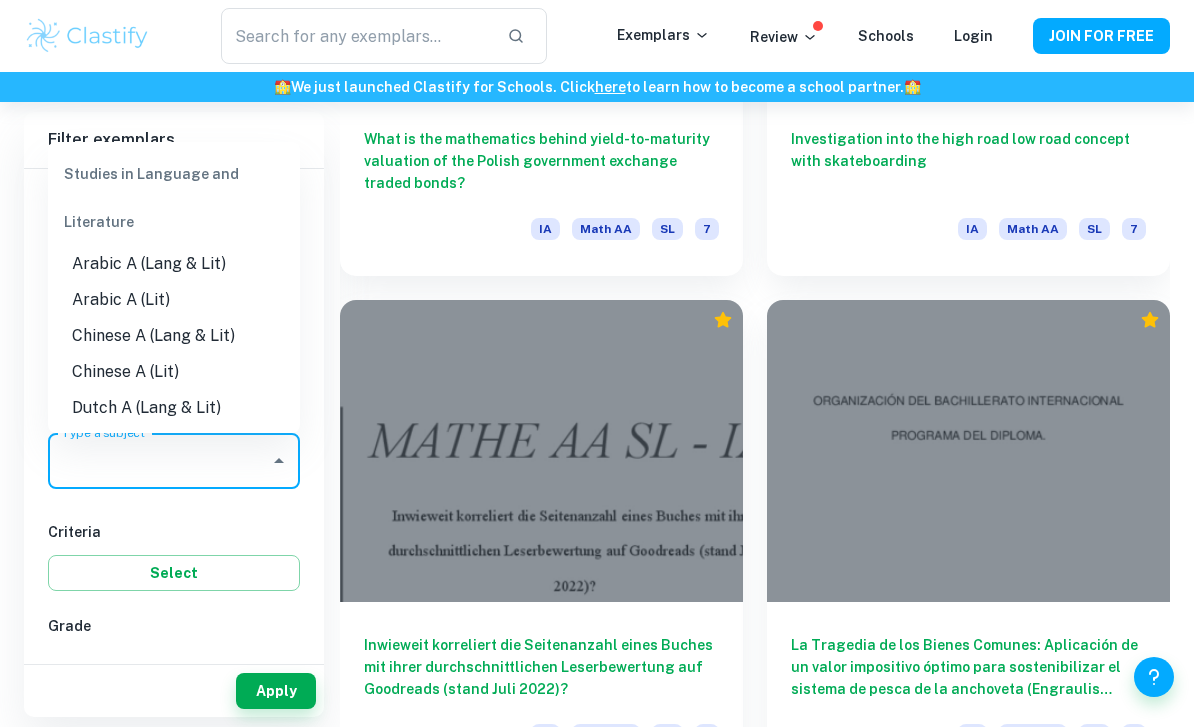 click on "What is the mathematics behind yield-to-maturity valuation of the Polish government exchange traded  bonds?" at bounding box center (541, 161) 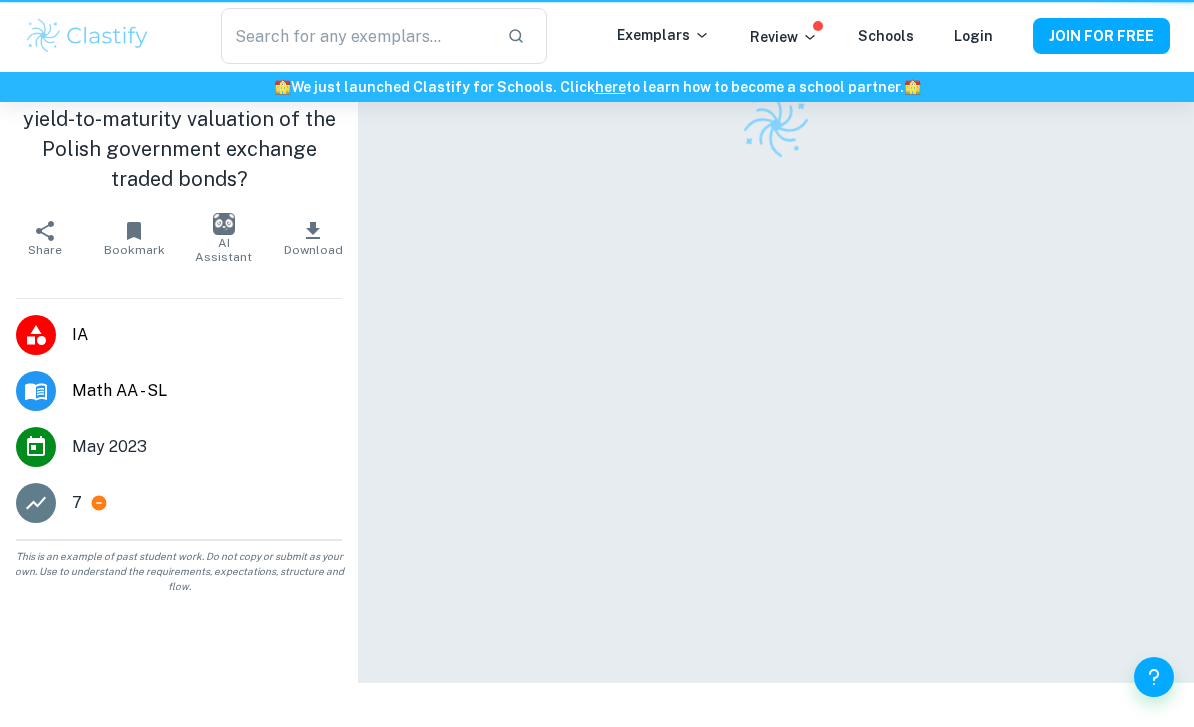 scroll, scrollTop: 0, scrollLeft: 0, axis: both 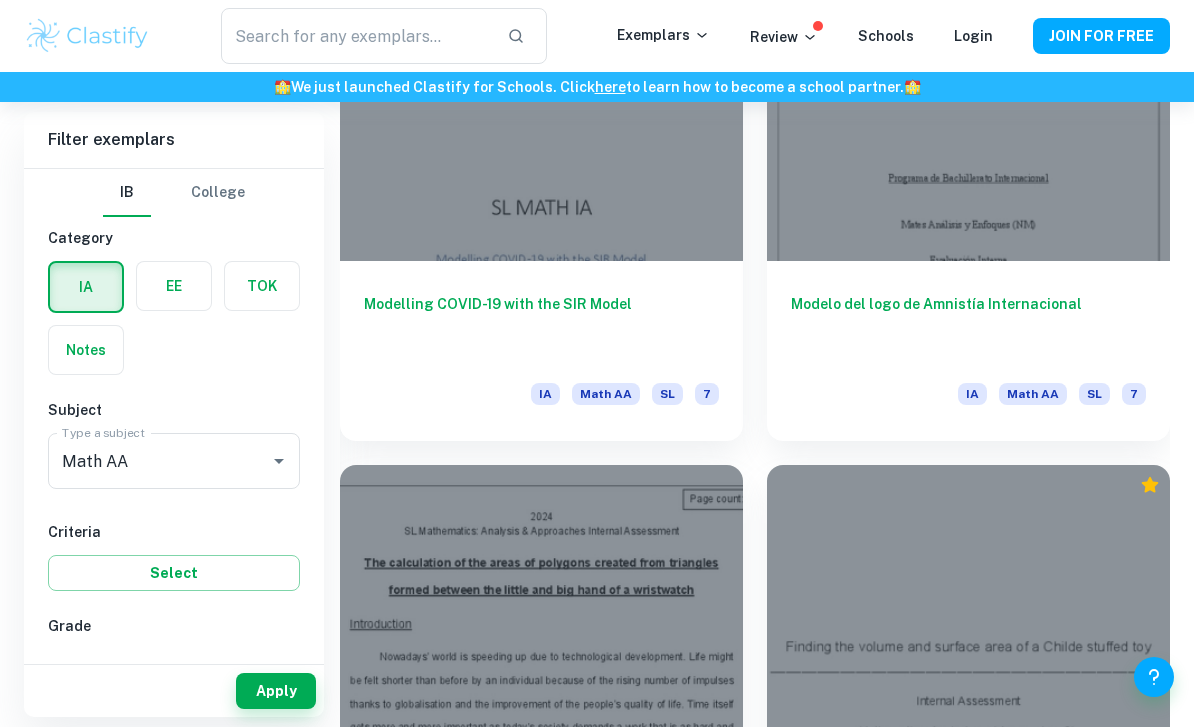 click at bounding box center (968, 616) 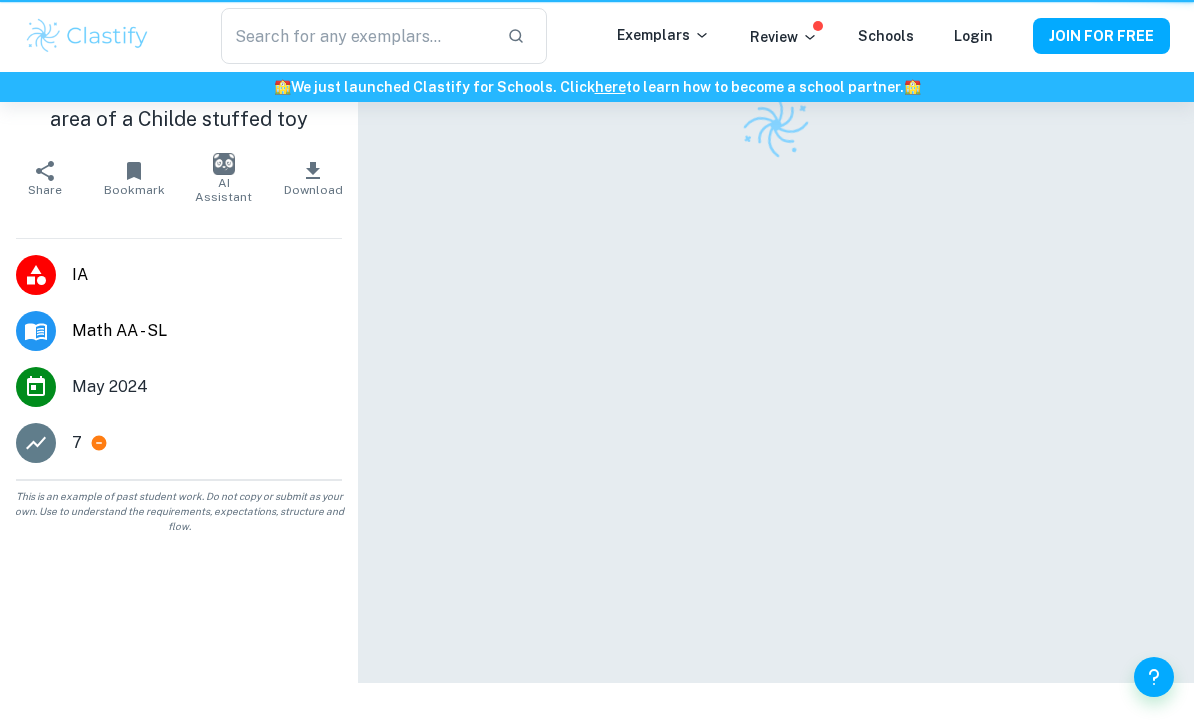 scroll, scrollTop: 0, scrollLeft: 0, axis: both 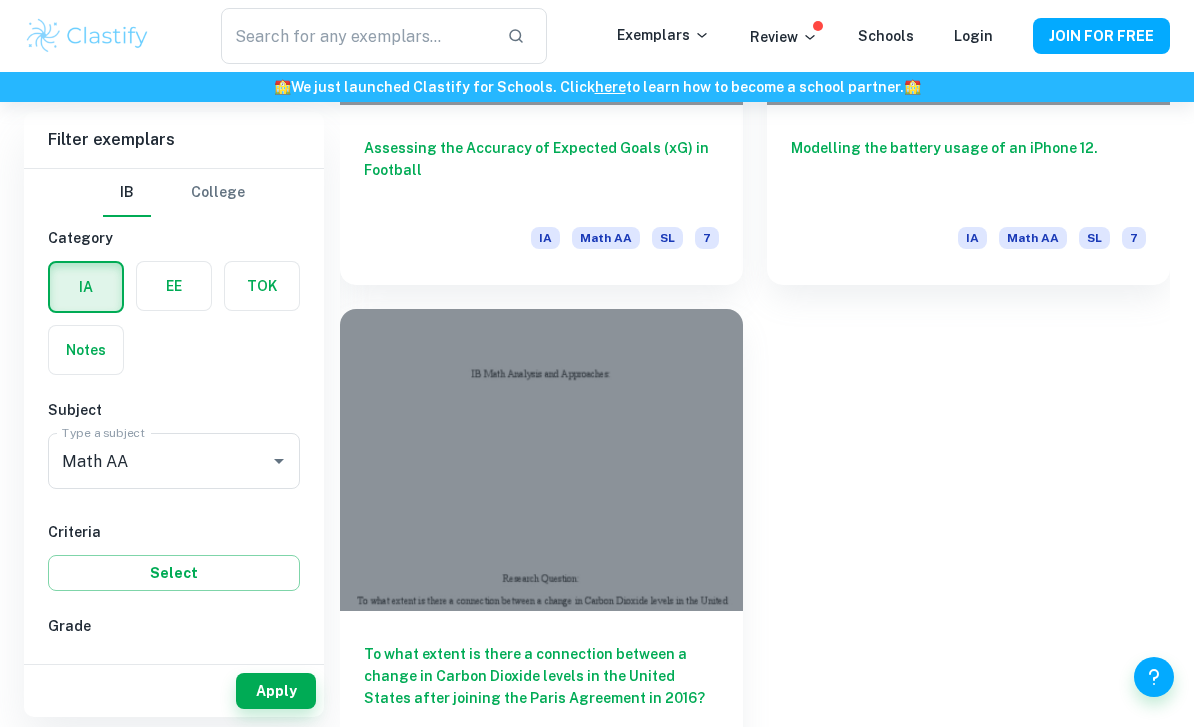 click on "To what extent is there a connection between a change in Carbon Dioxide levels in the United States after joining the Paris Agreement in 2016?" at bounding box center [541, 676] 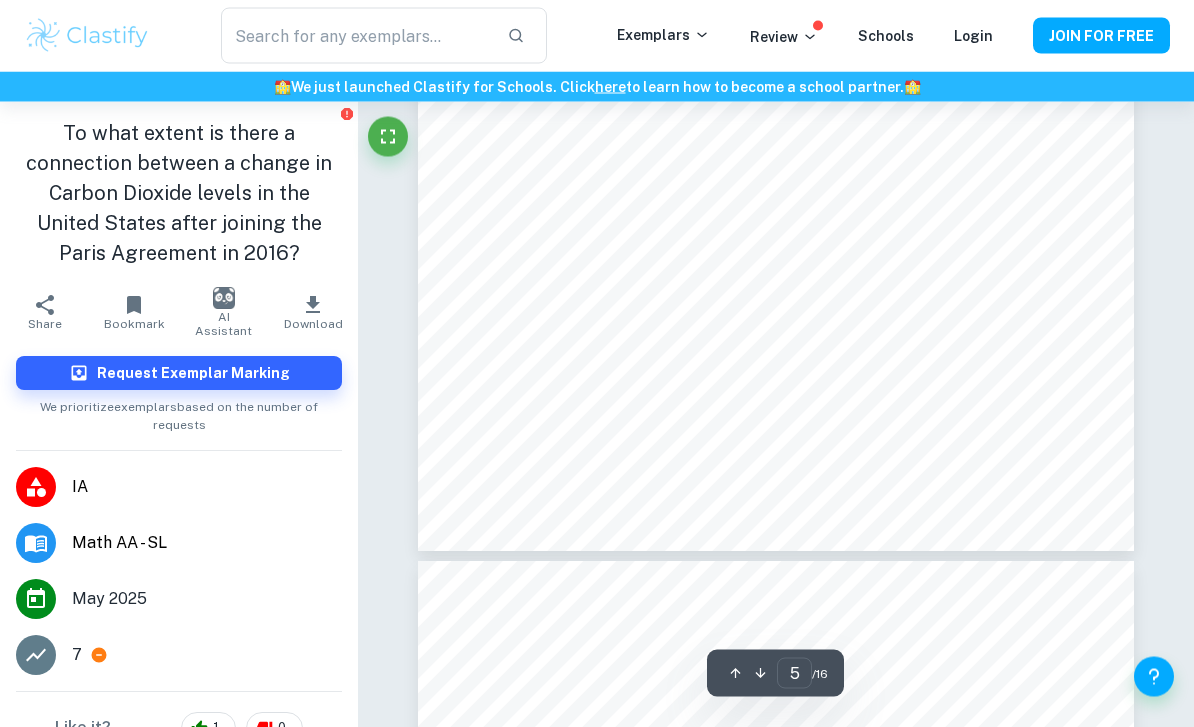scroll, scrollTop: 4489, scrollLeft: 0, axis: vertical 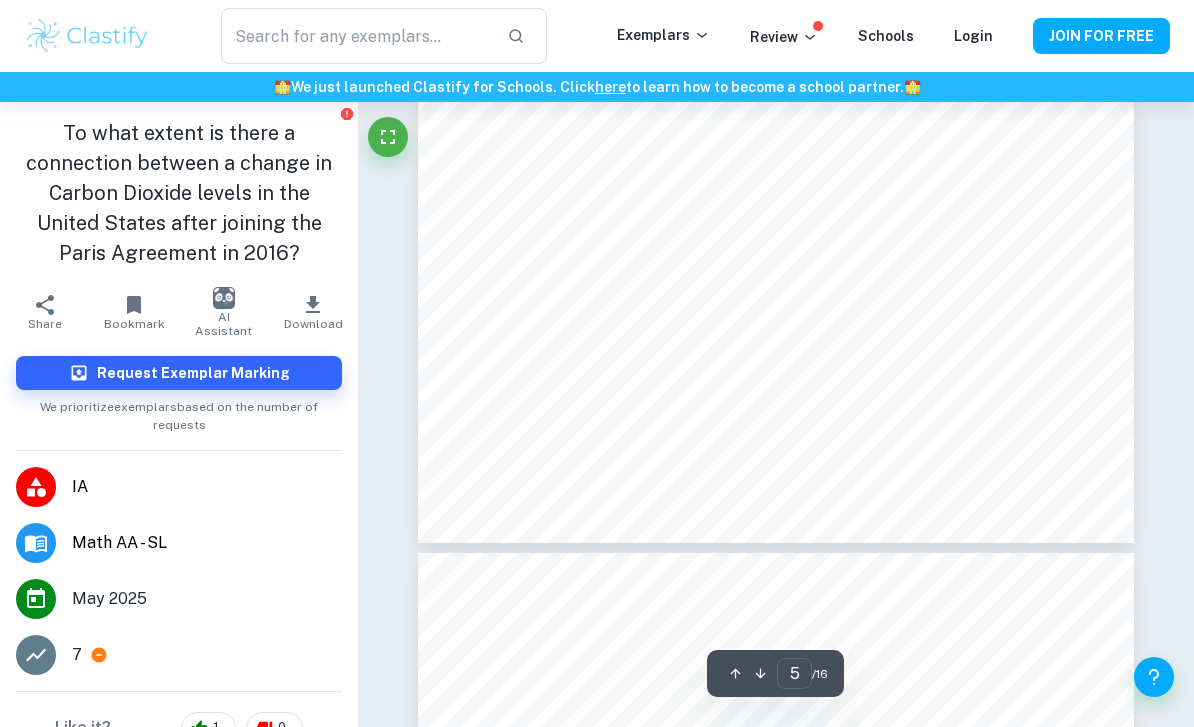 type on "6" 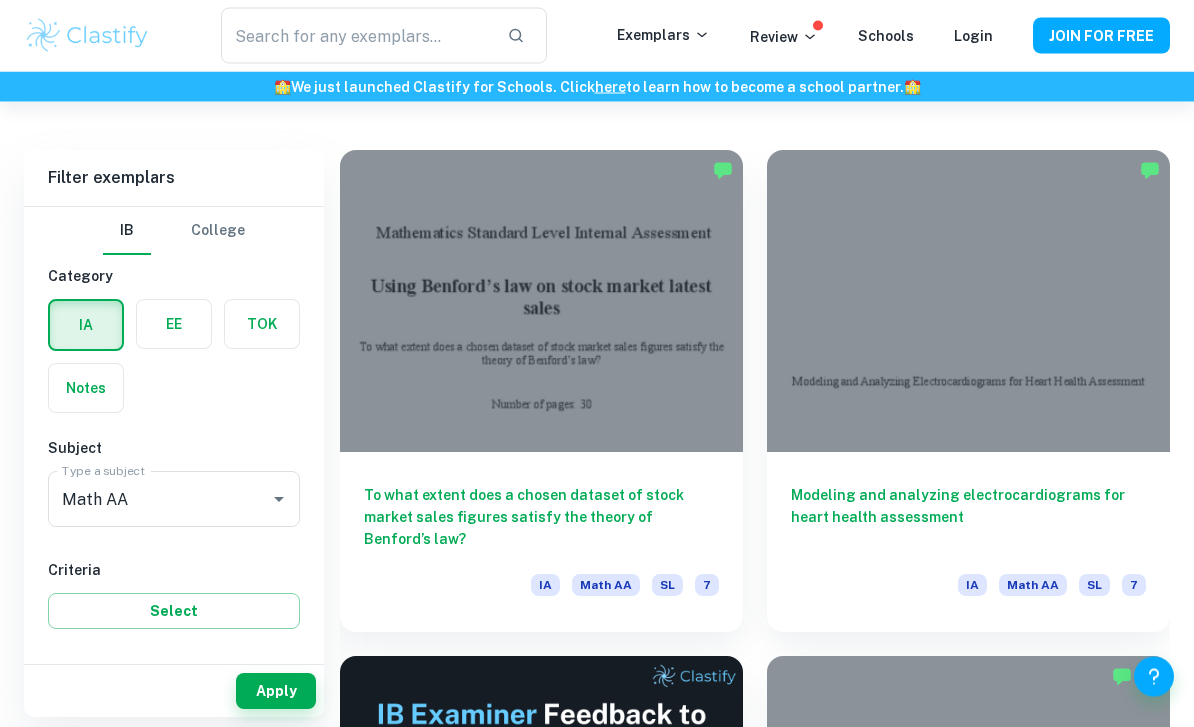 scroll, scrollTop: 524, scrollLeft: 0, axis: vertical 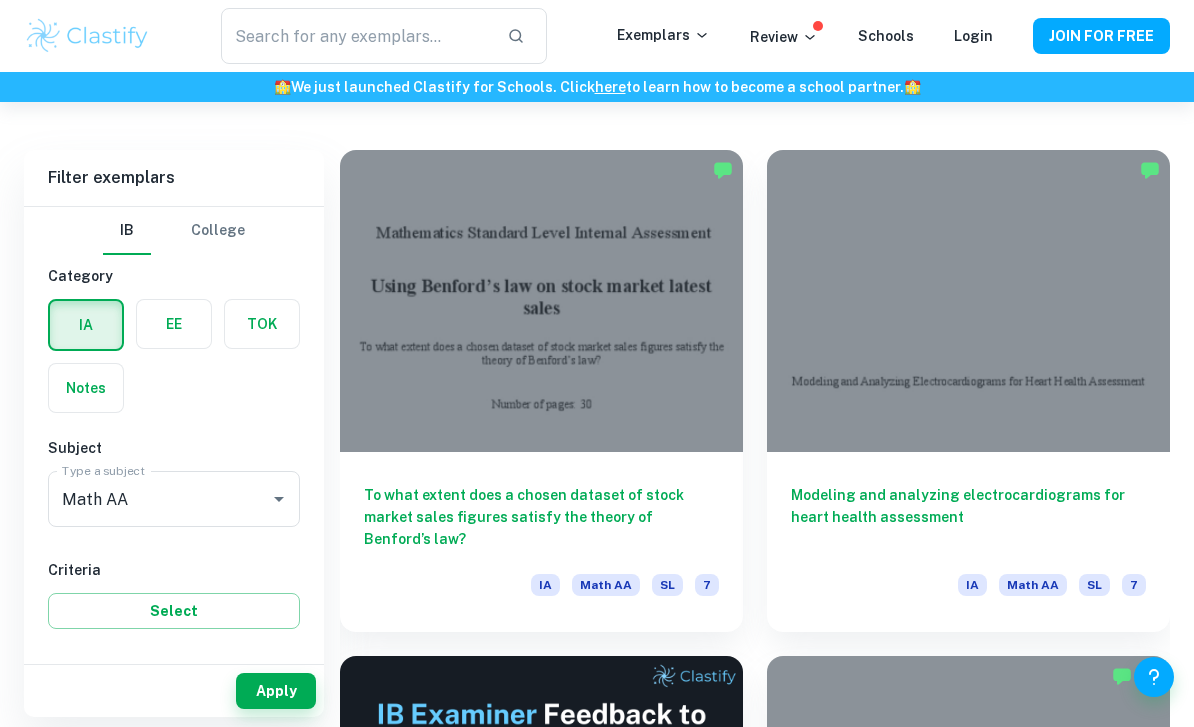 click on "To what extent does a chosen dataset of stock market sales figures satisfy the  theory of Benford’s law?" at bounding box center (541, 517) 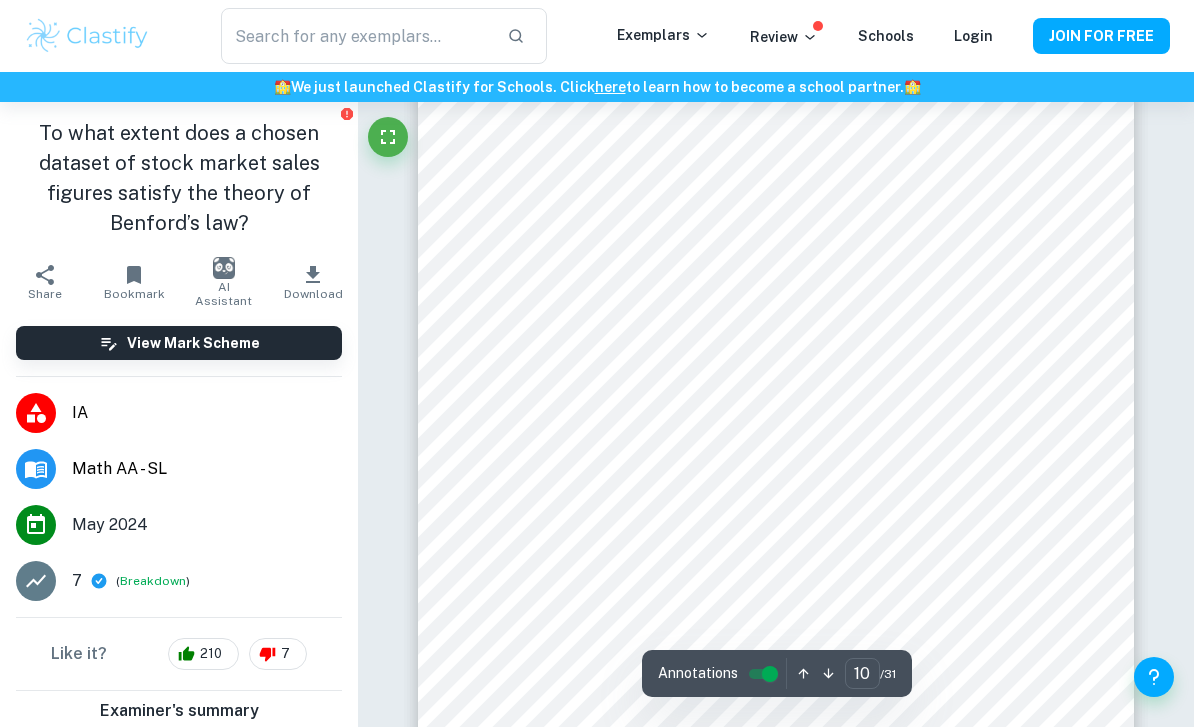 scroll, scrollTop: 9823, scrollLeft: 0, axis: vertical 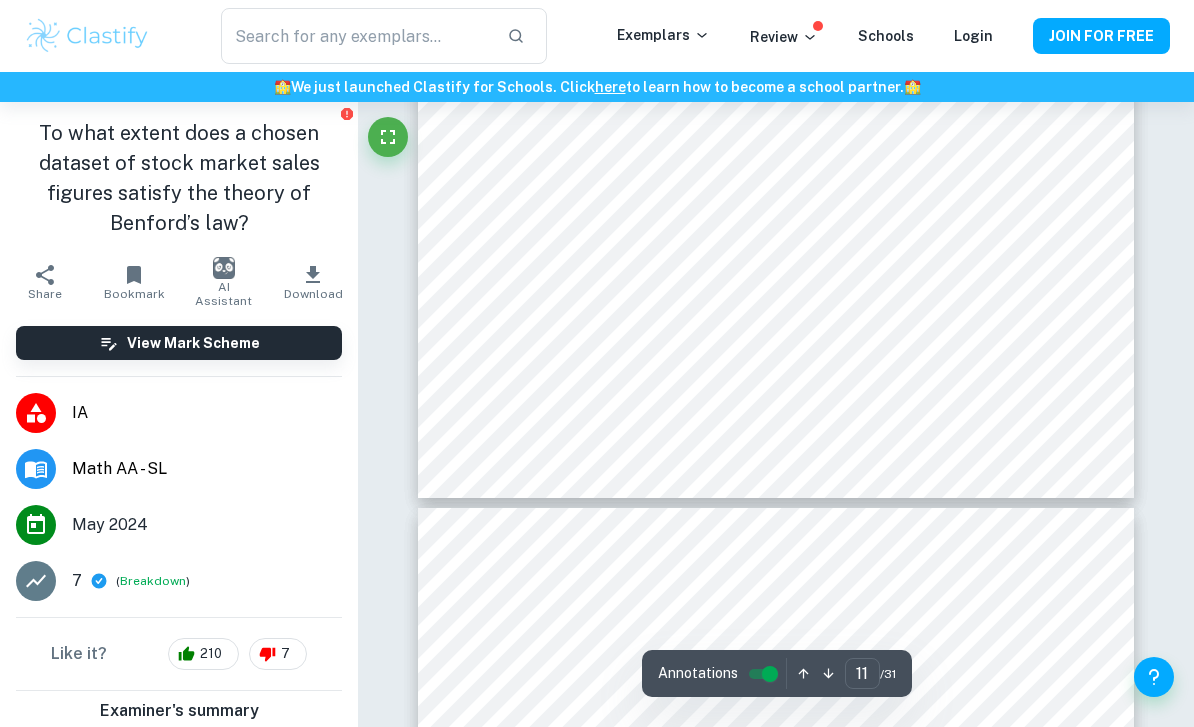 type on "12" 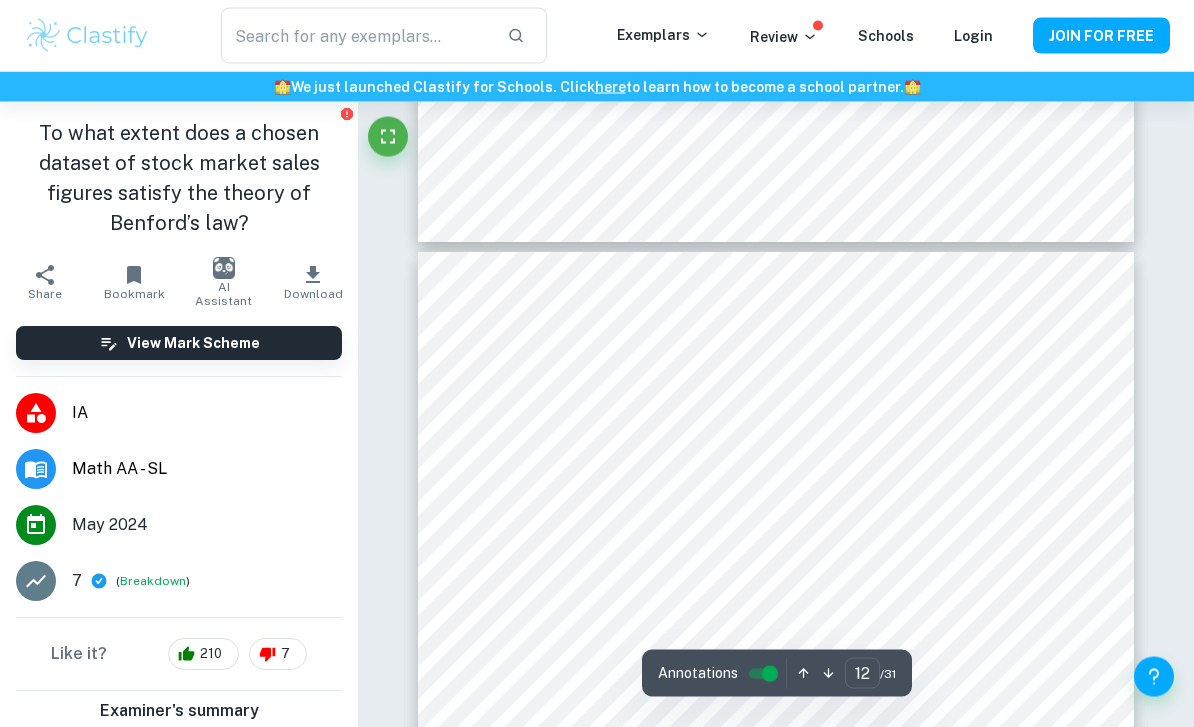 scroll, scrollTop: 11493, scrollLeft: 0, axis: vertical 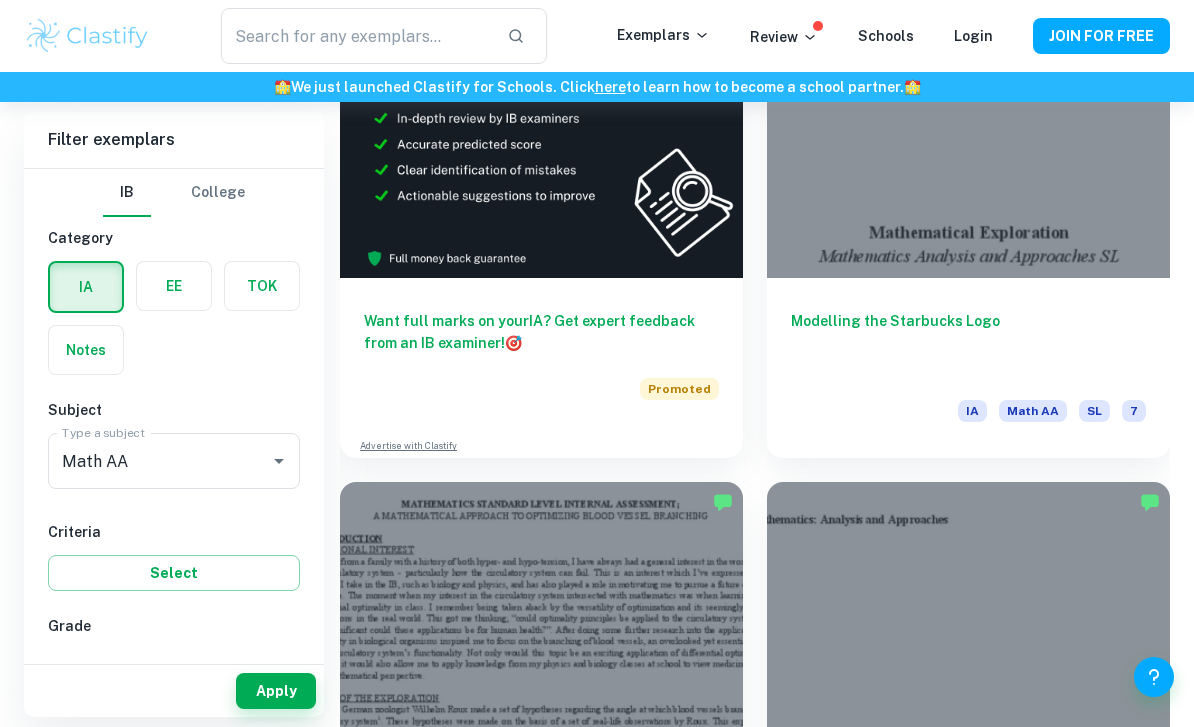 click on "Modelling the Starbucks Logo IA Math AA SL 7" at bounding box center [968, 368] 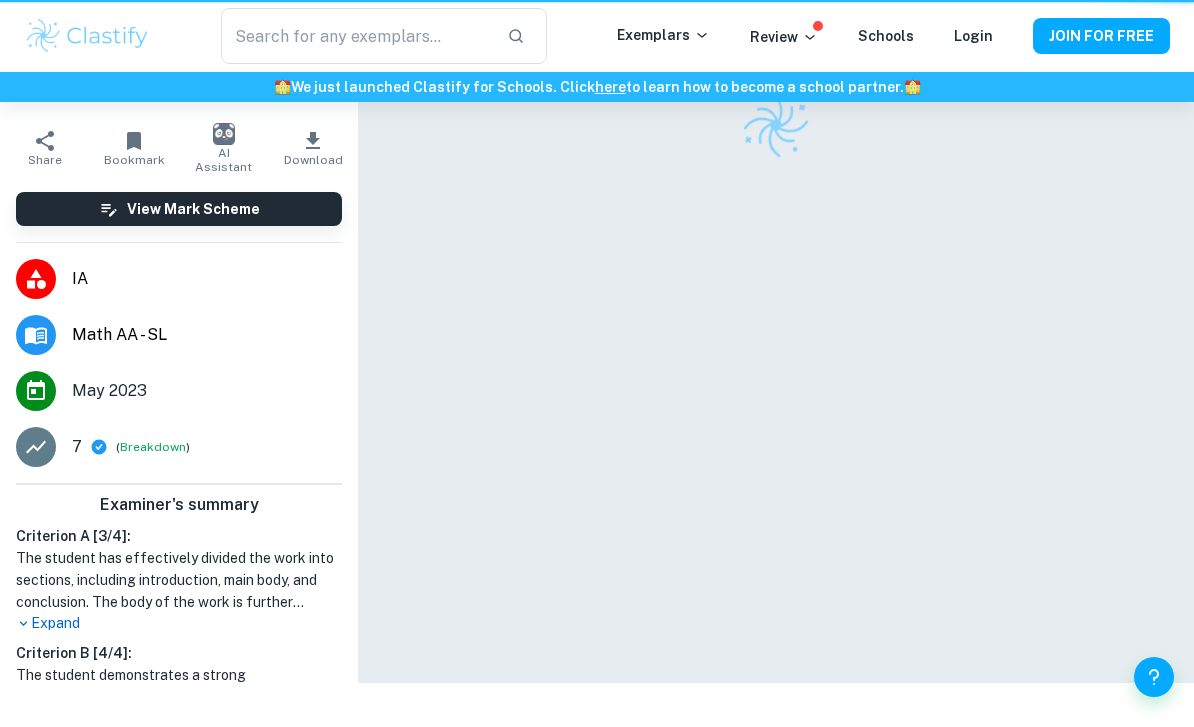 scroll, scrollTop: 0, scrollLeft: 0, axis: both 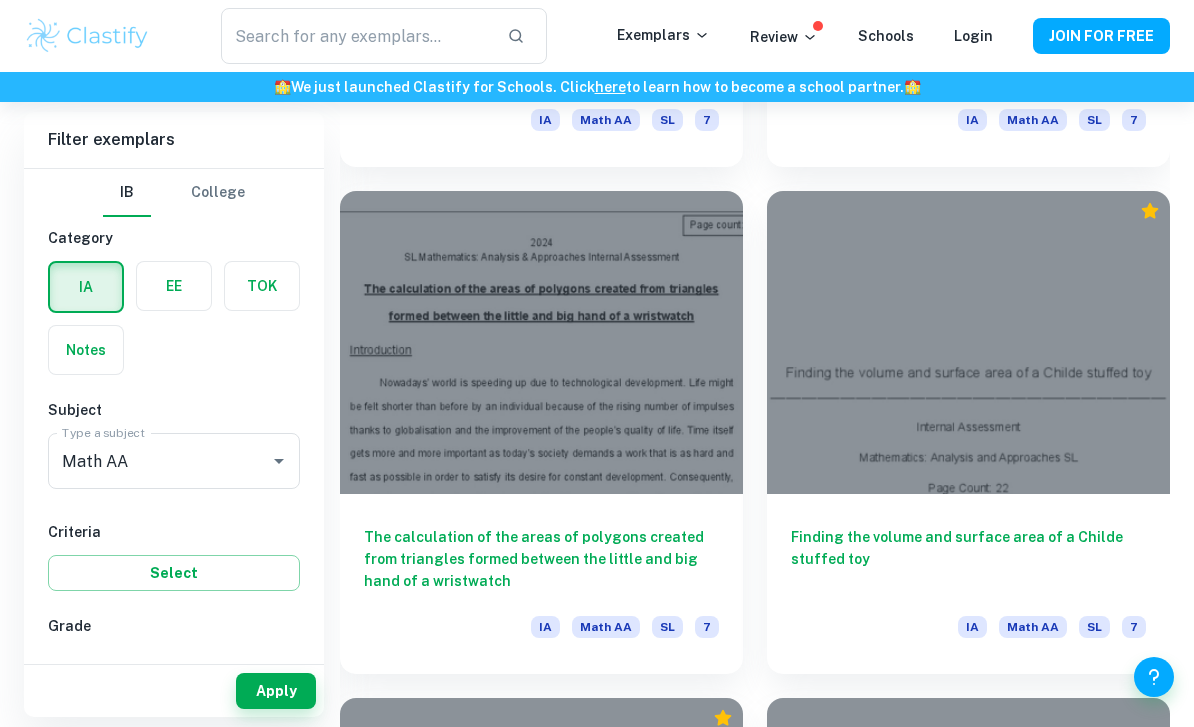 click at bounding box center (541, 342) 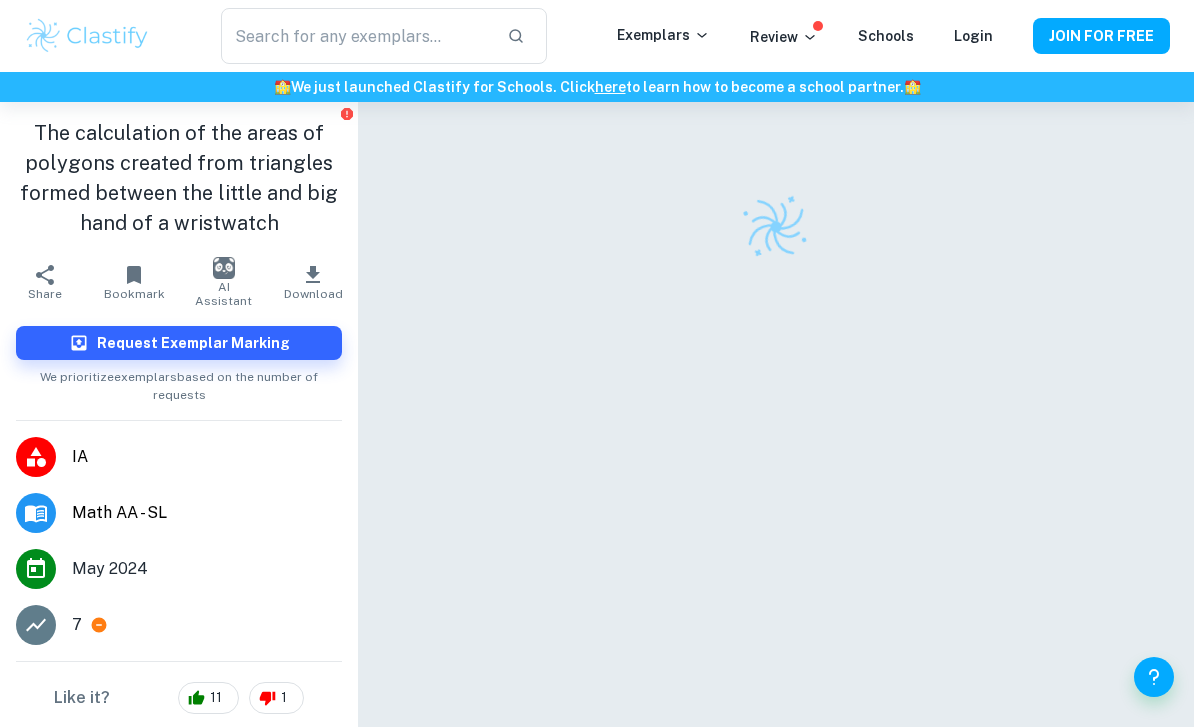 click 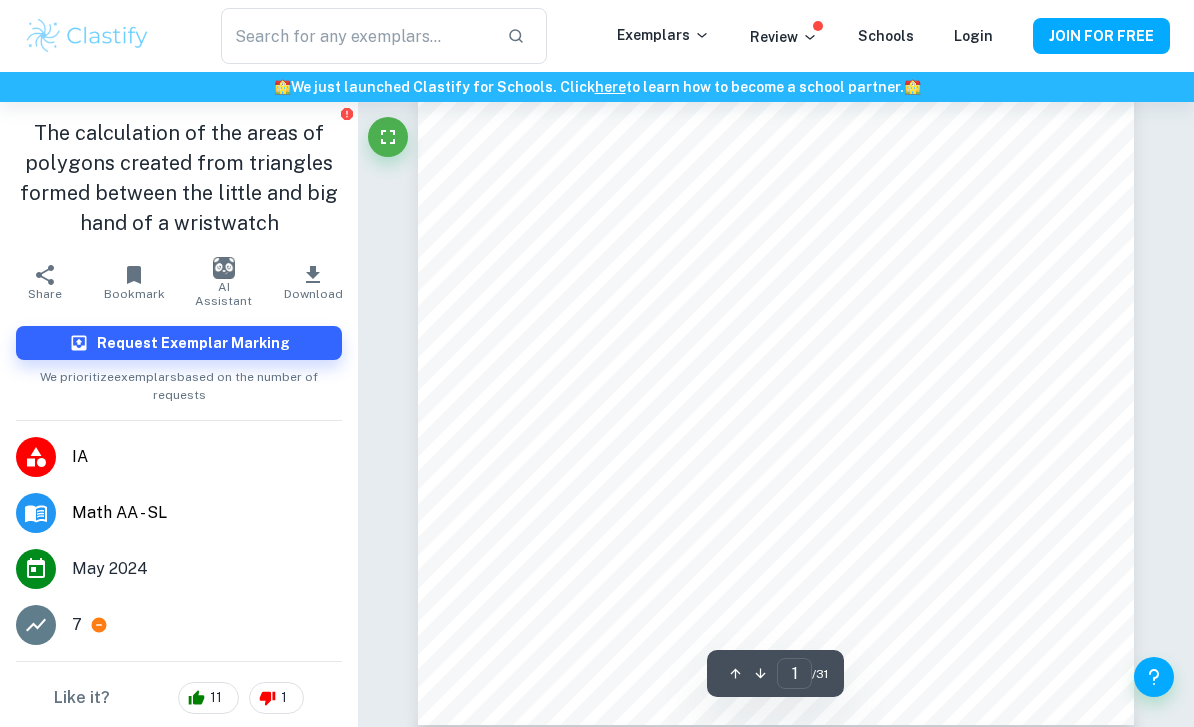 scroll, scrollTop: 410, scrollLeft: 0, axis: vertical 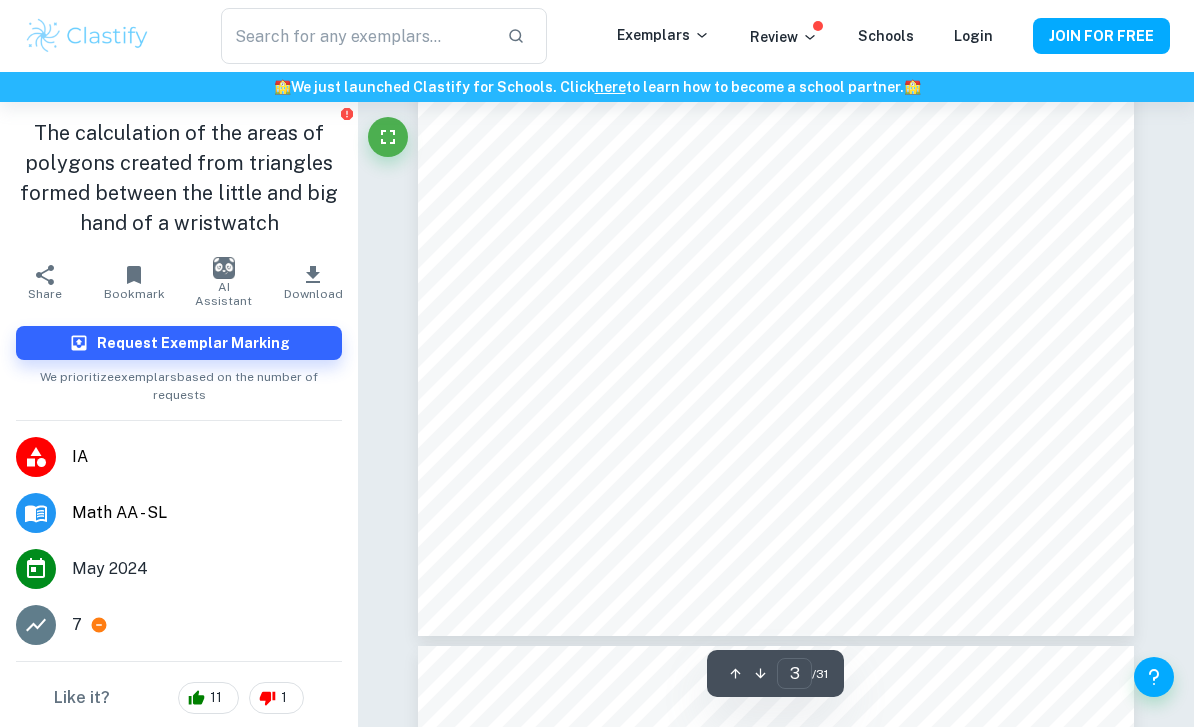 type on "4" 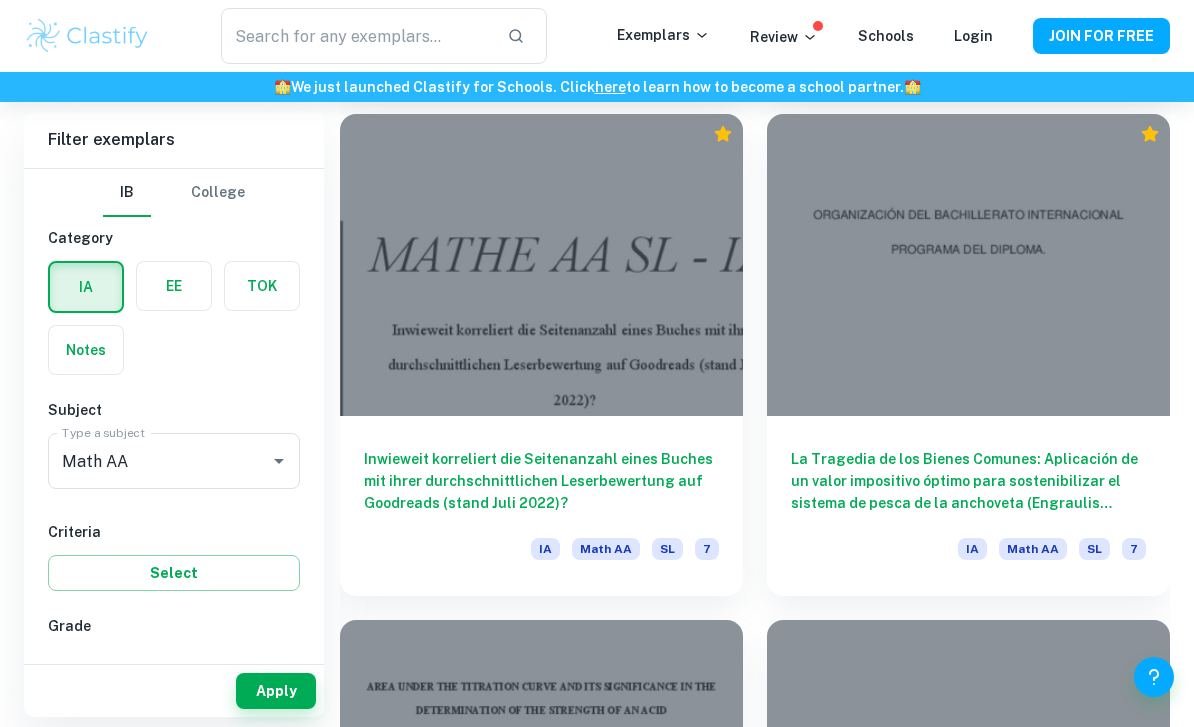 scroll, scrollTop: 4084, scrollLeft: 0, axis: vertical 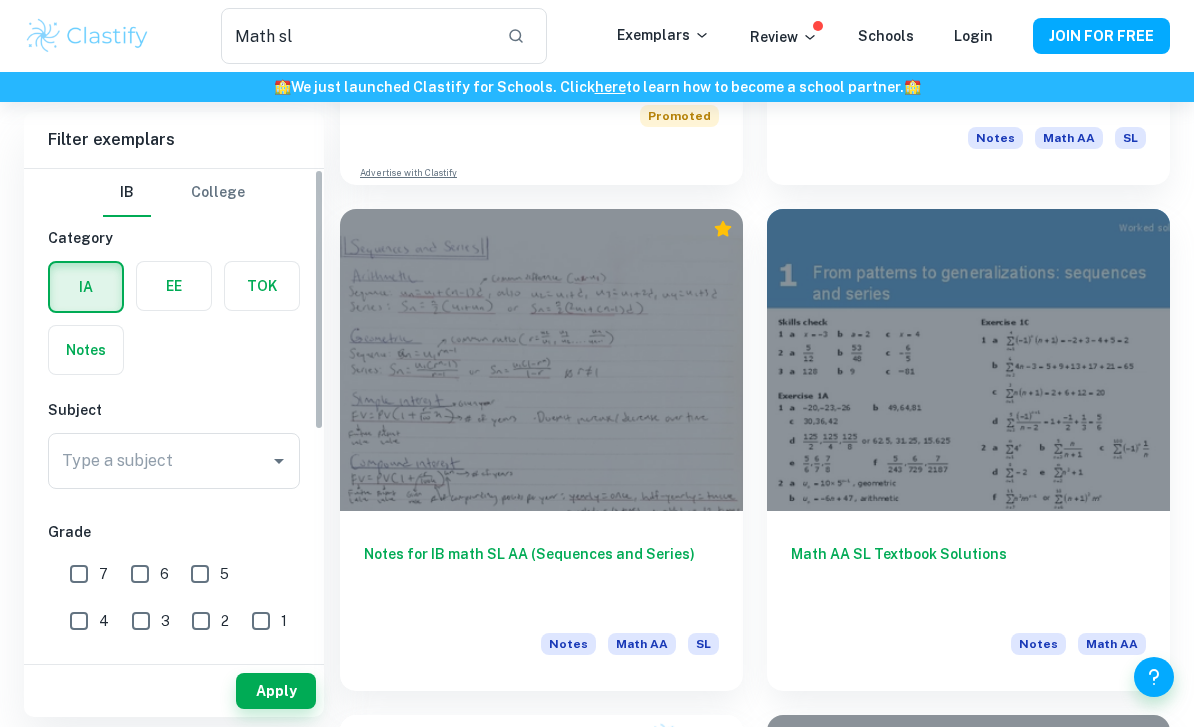 click at bounding box center (86, 287) 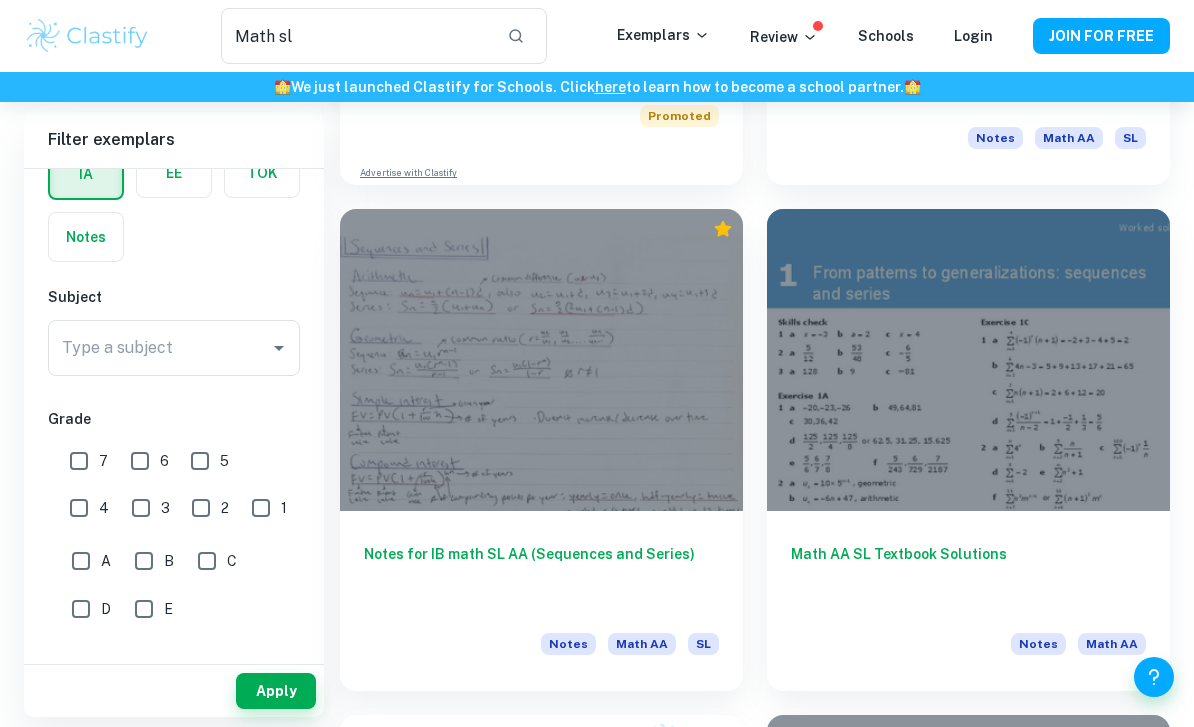 scroll, scrollTop: 148, scrollLeft: 0, axis: vertical 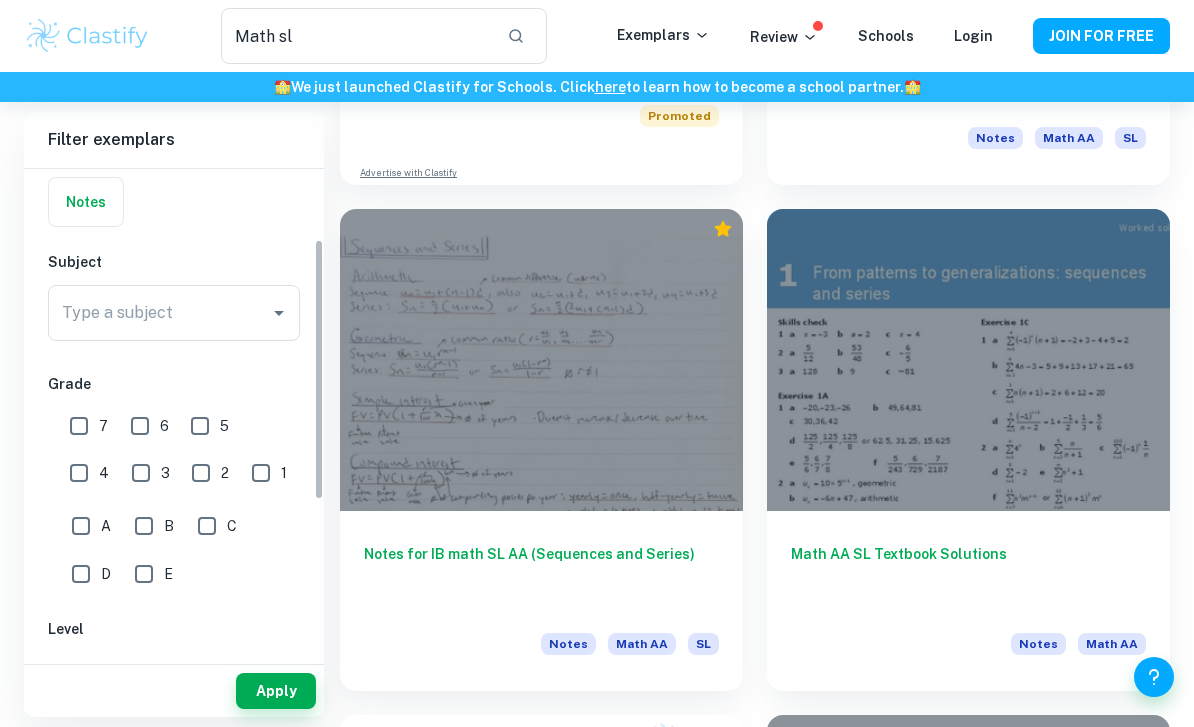click on "Type a subject Type a subject" at bounding box center [174, 313] 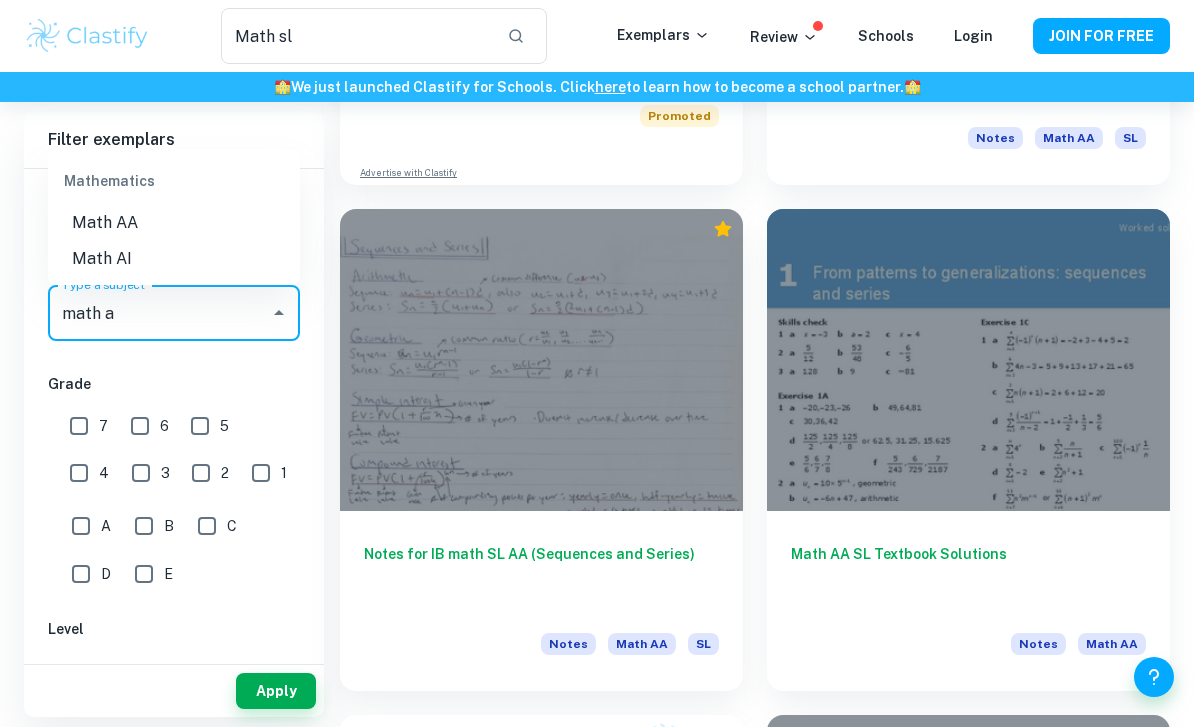 type on "math aa" 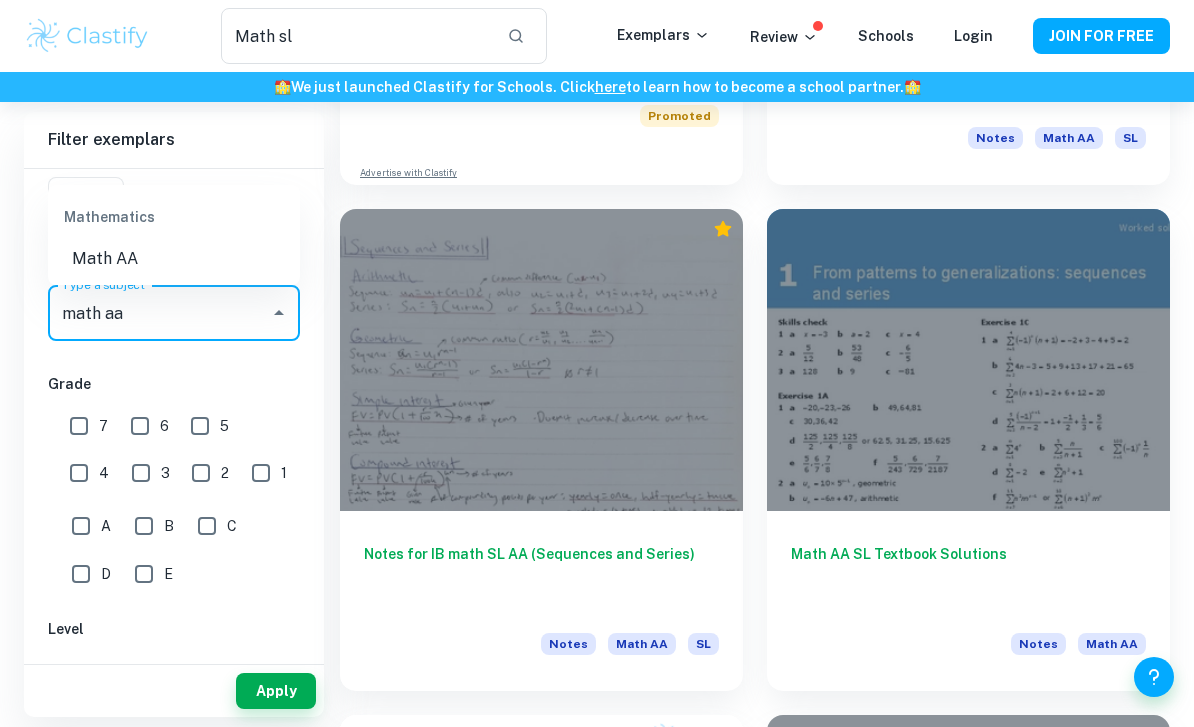 click on "Math AA" at bounding box center [174, 259] 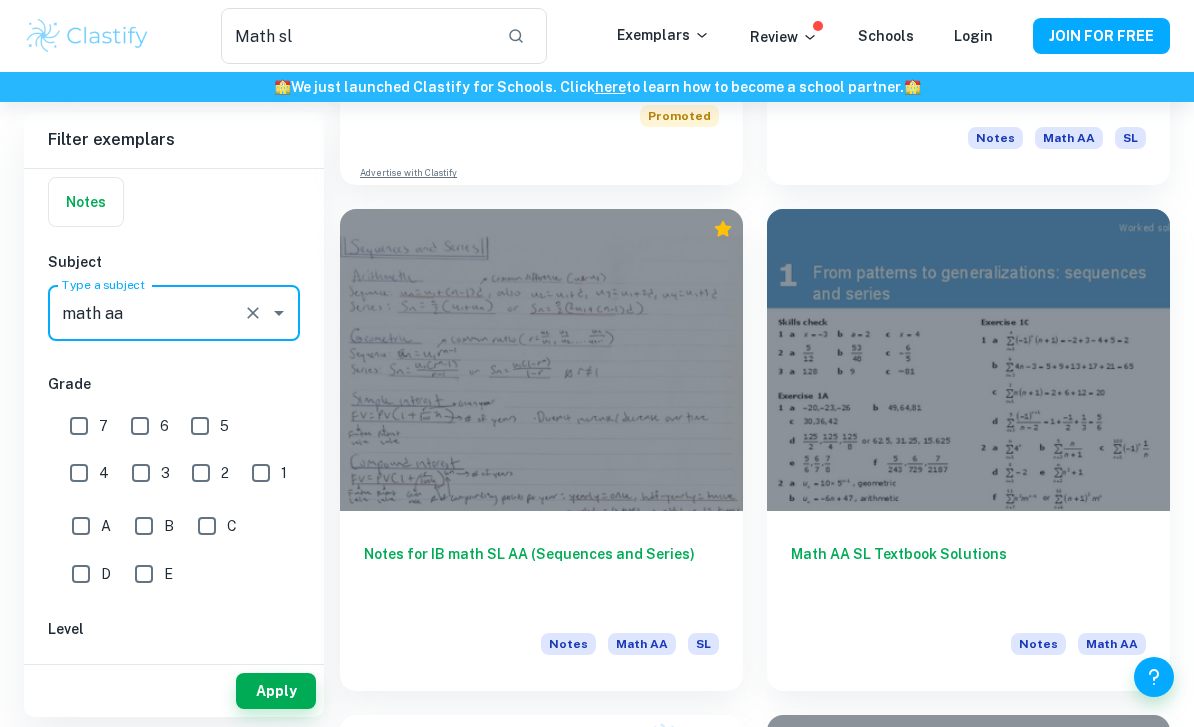 click on "SL" at bounding box center [153, 673] 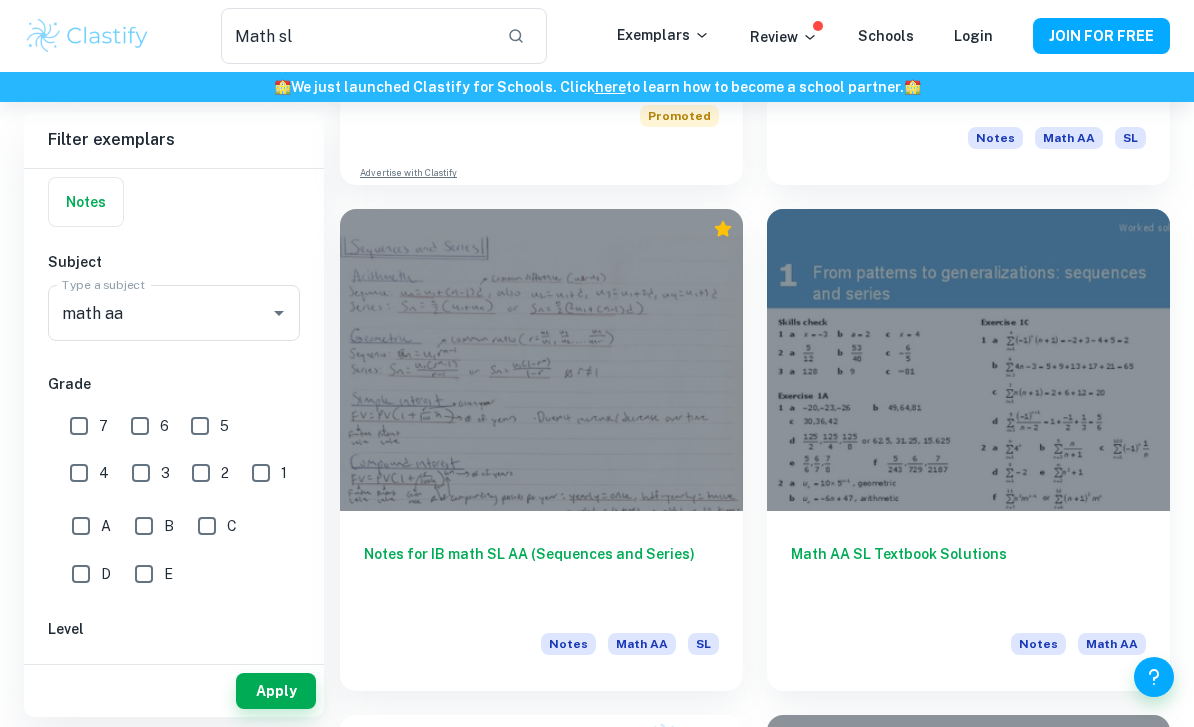 click on "Apply" at bounding box center [276, 691] 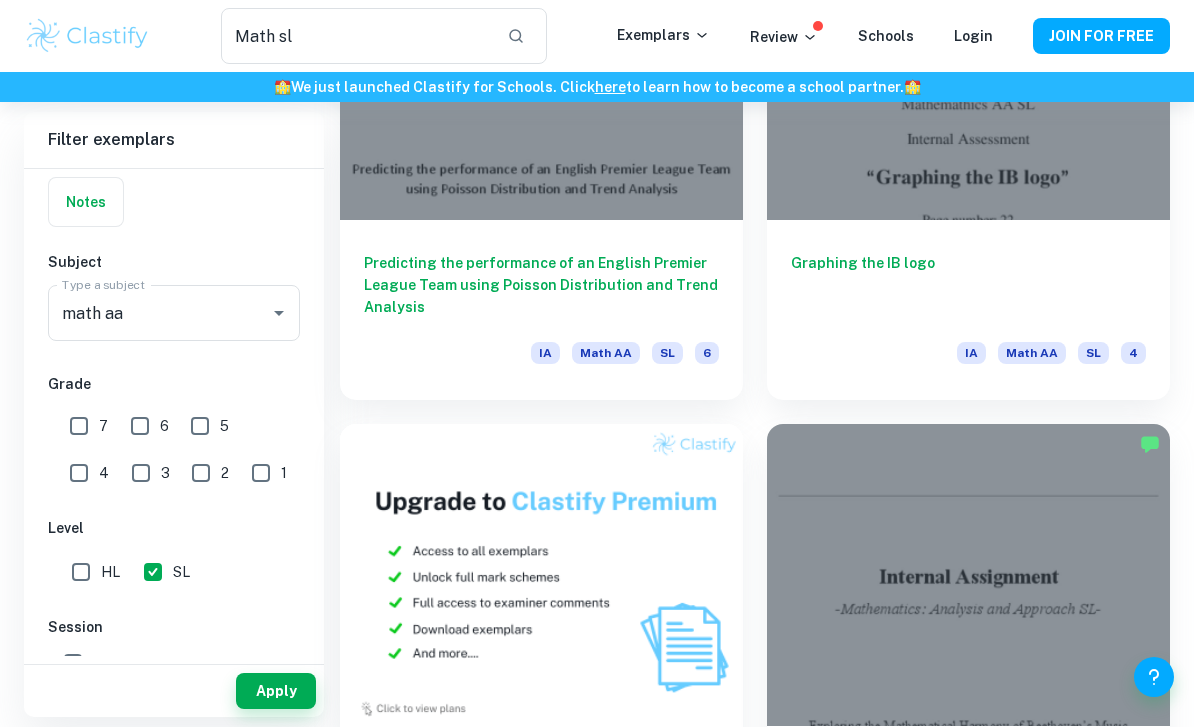 scroll, scrollTop: 5326, scrollLeft: 0, axis: vertical 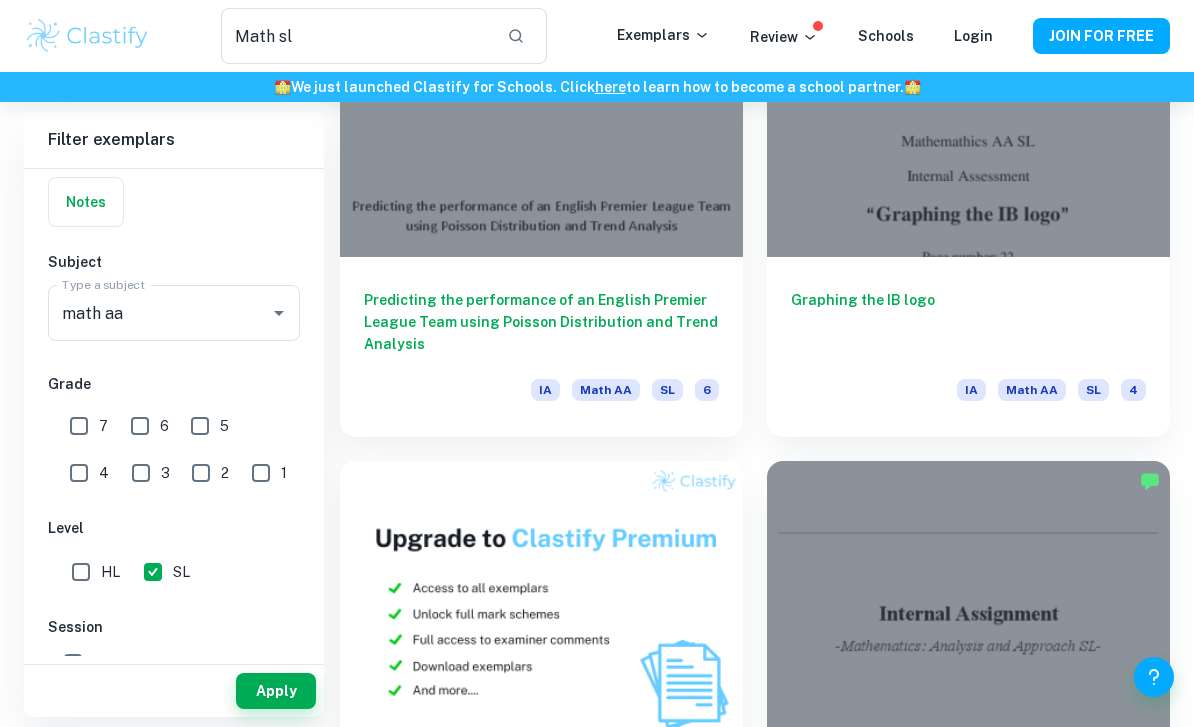 click at bounding box center (968, 106) 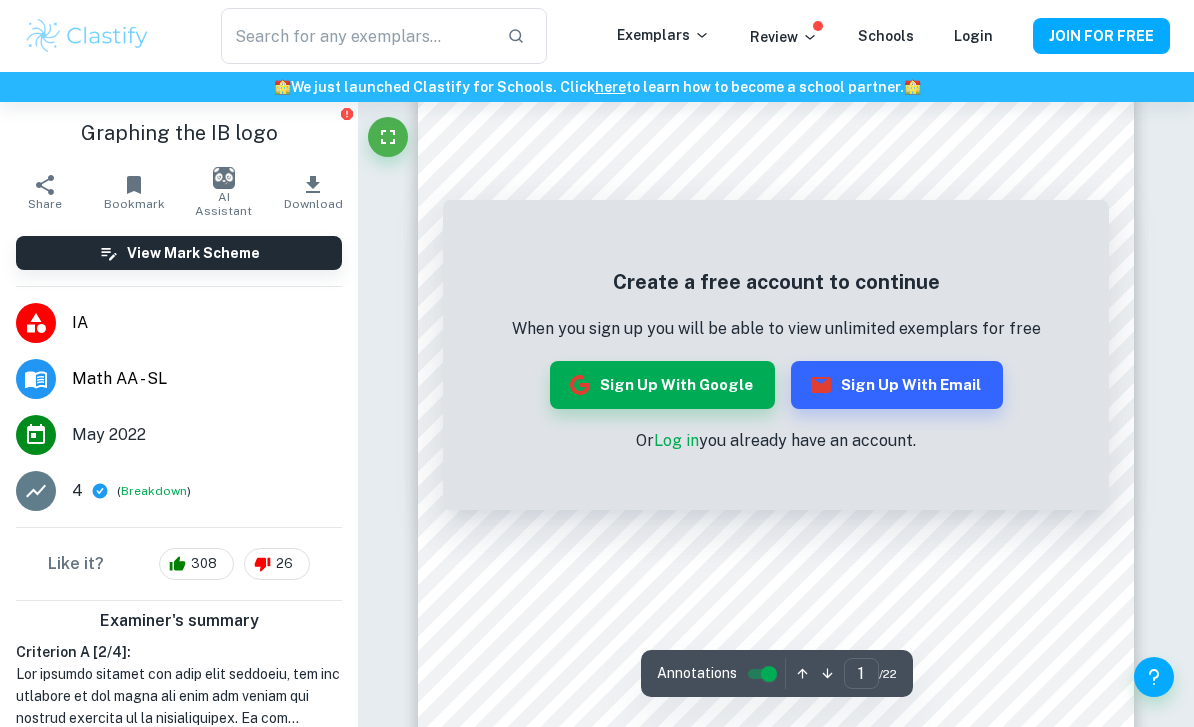 scroll, scrollTop: 101, scrollLeft: 0, axis: vertical 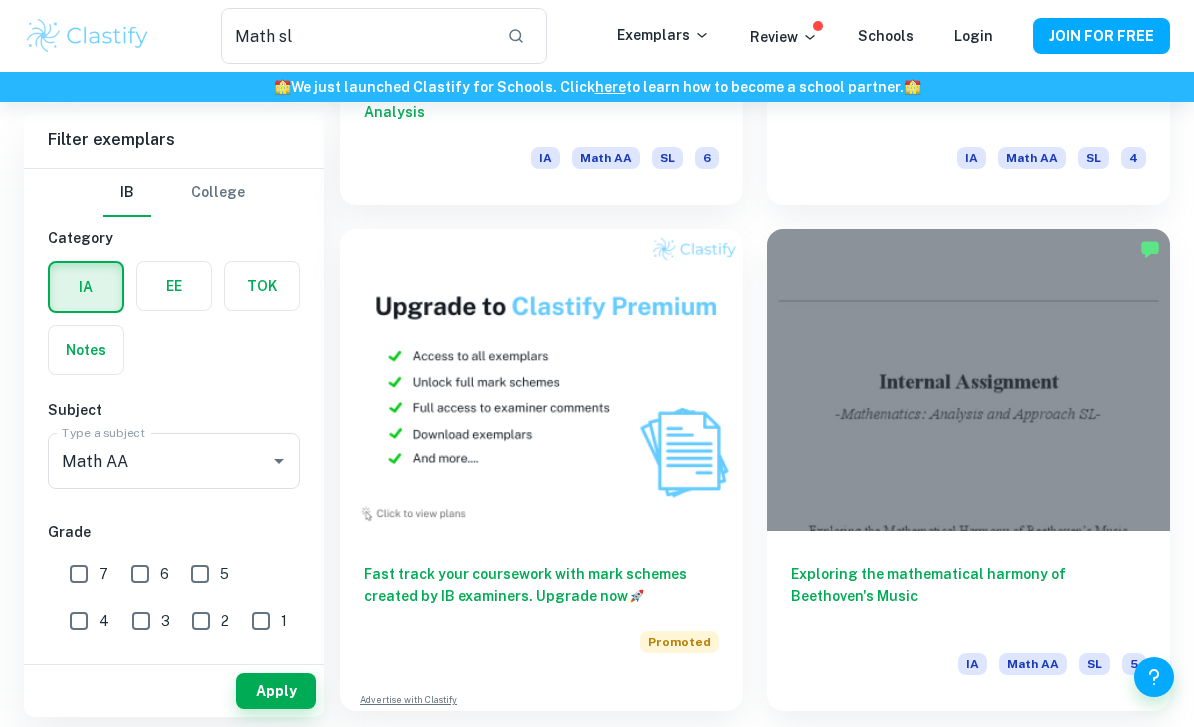click on "7" at bounding box center (79, 574) 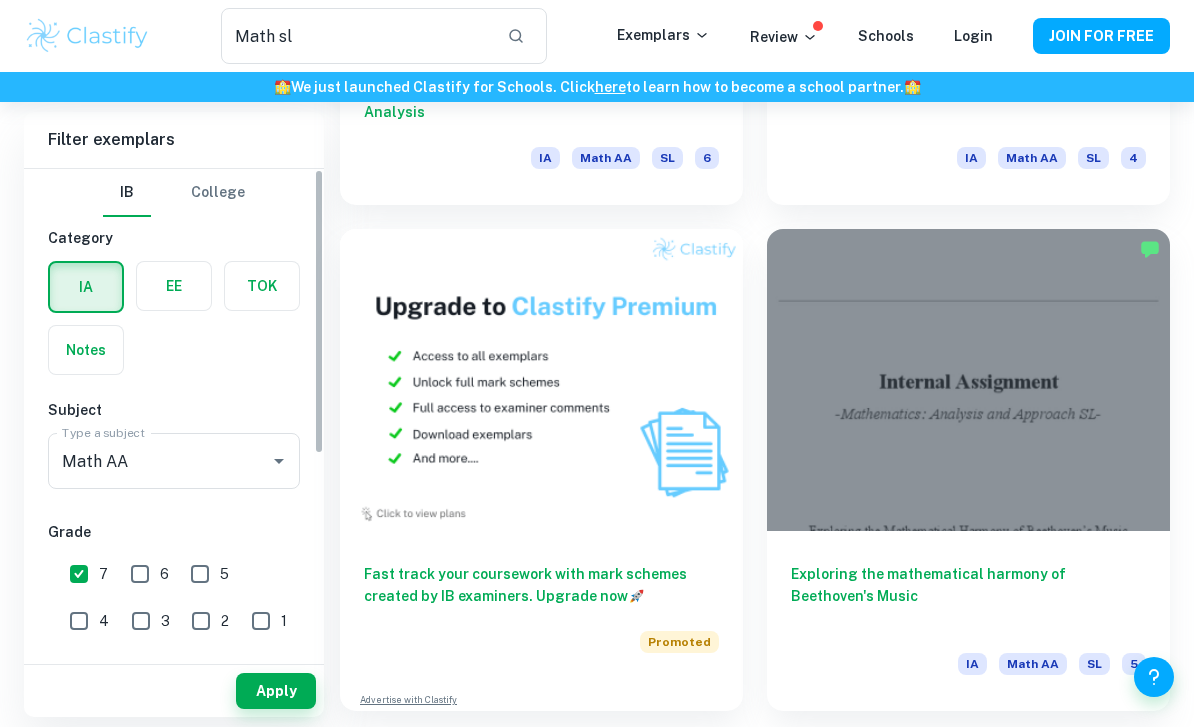click on "Apply" at bounding box center [276, 691] 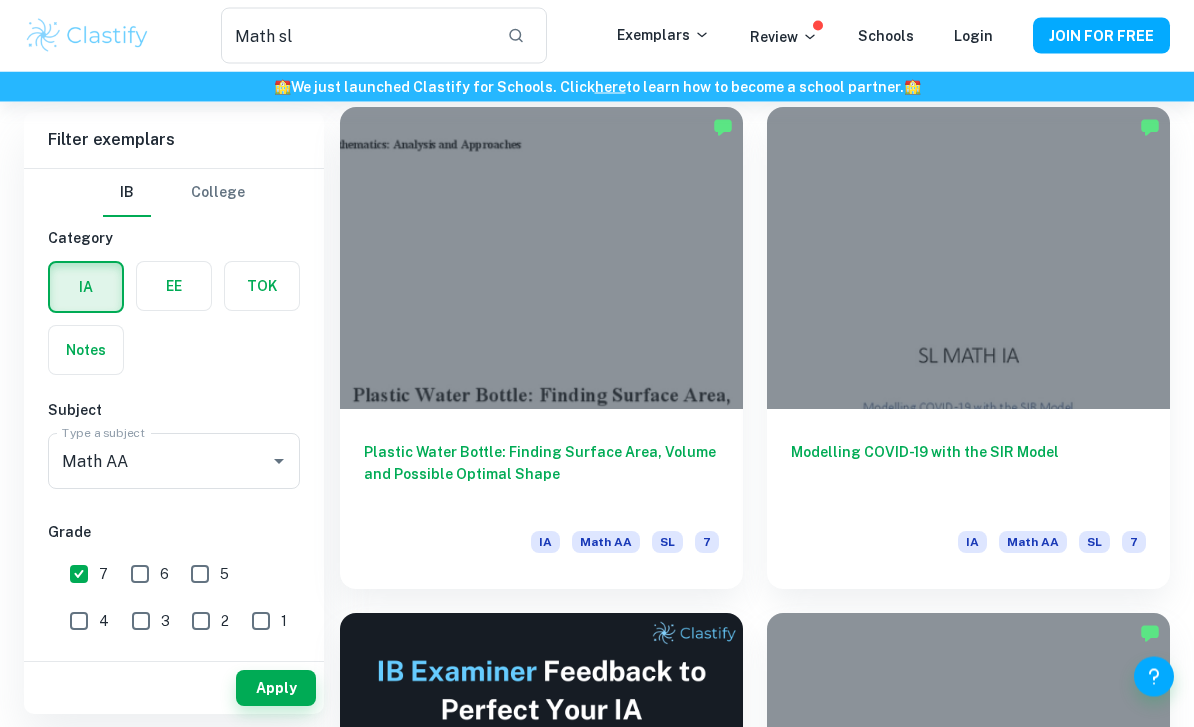 scroll, scrollTop: 0, scrollLeft: 0, axis: both 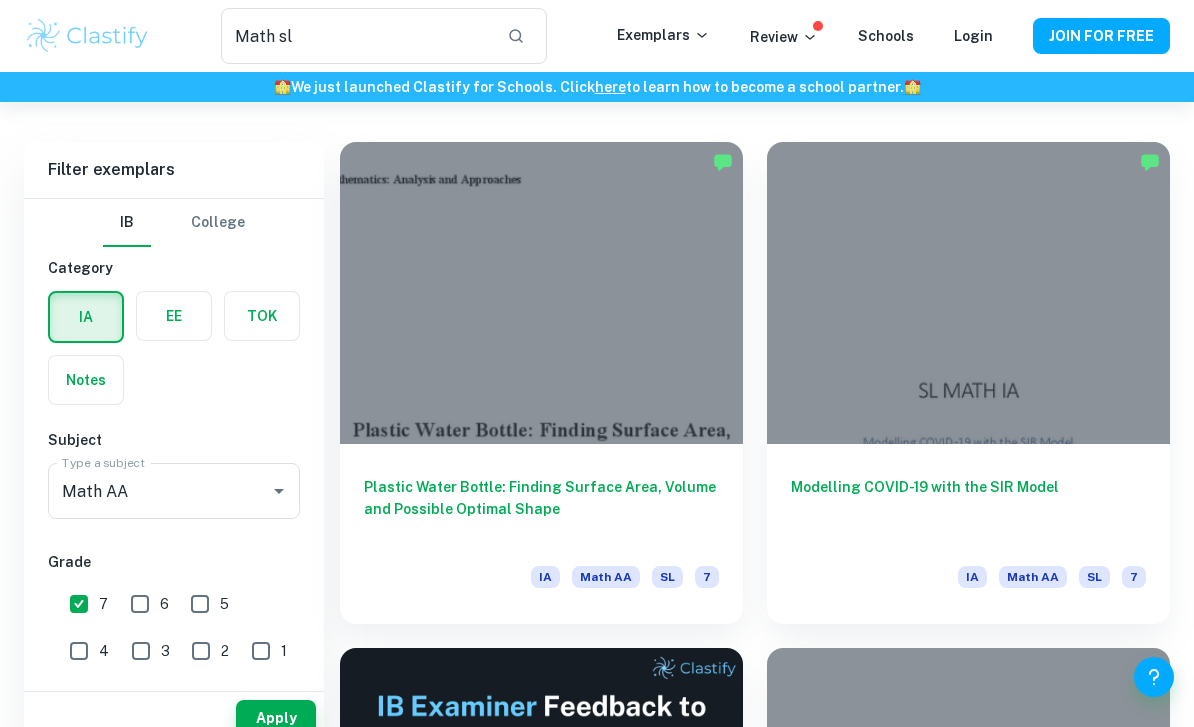 click at bounding box center [541, 293] 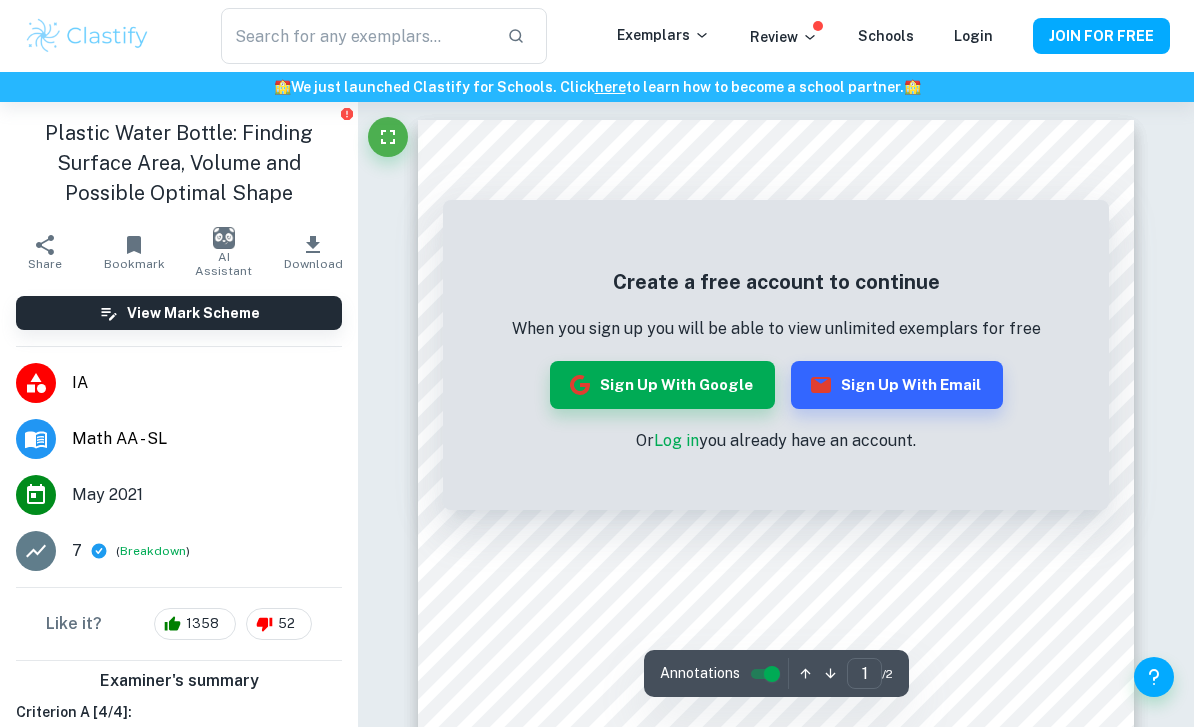 scroll, scrollTop: 0, scrollLeft: 0, axis: both 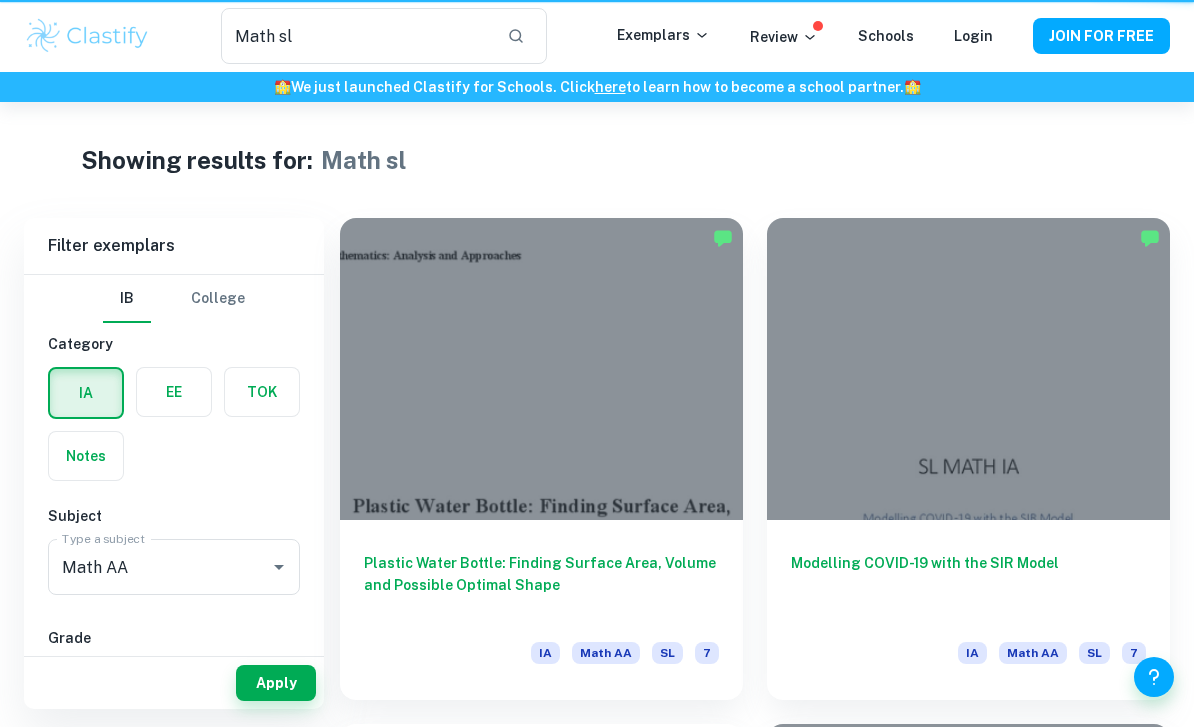 type on "Math sl" 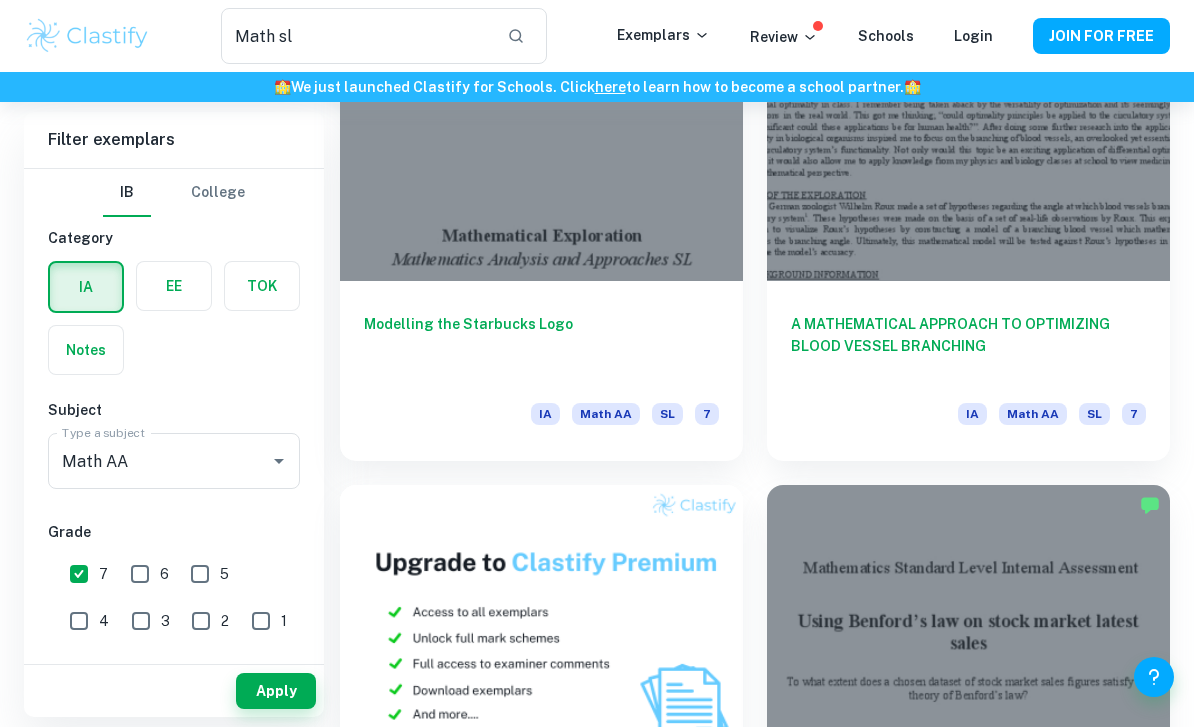 scroll, scrollTop: 1251, scrollLeft: 0, axis: vertical 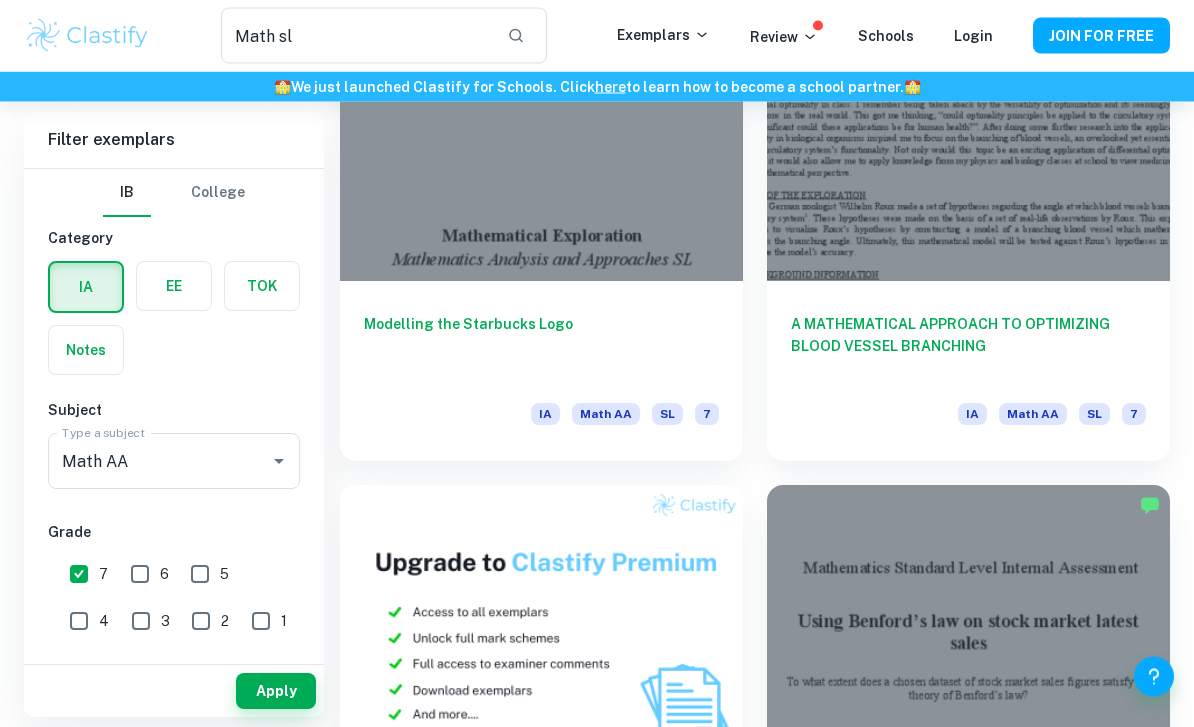 click on "A MATHEMATICAL APPROACH TO OPTIMIZING BLOOD VESSEL BRANCHING IA Math AA SL 7" at bounding box center (968, 372) 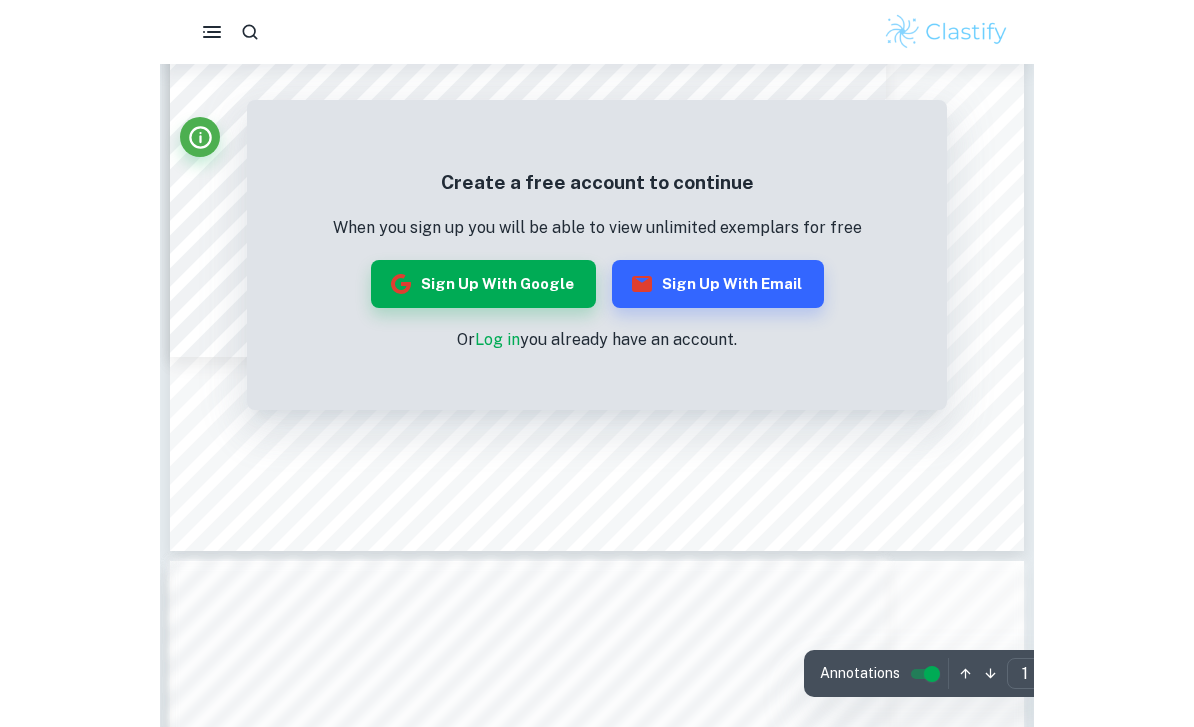 scroll, scrollTop: 741, scrollLeft: 0, axis: vertical 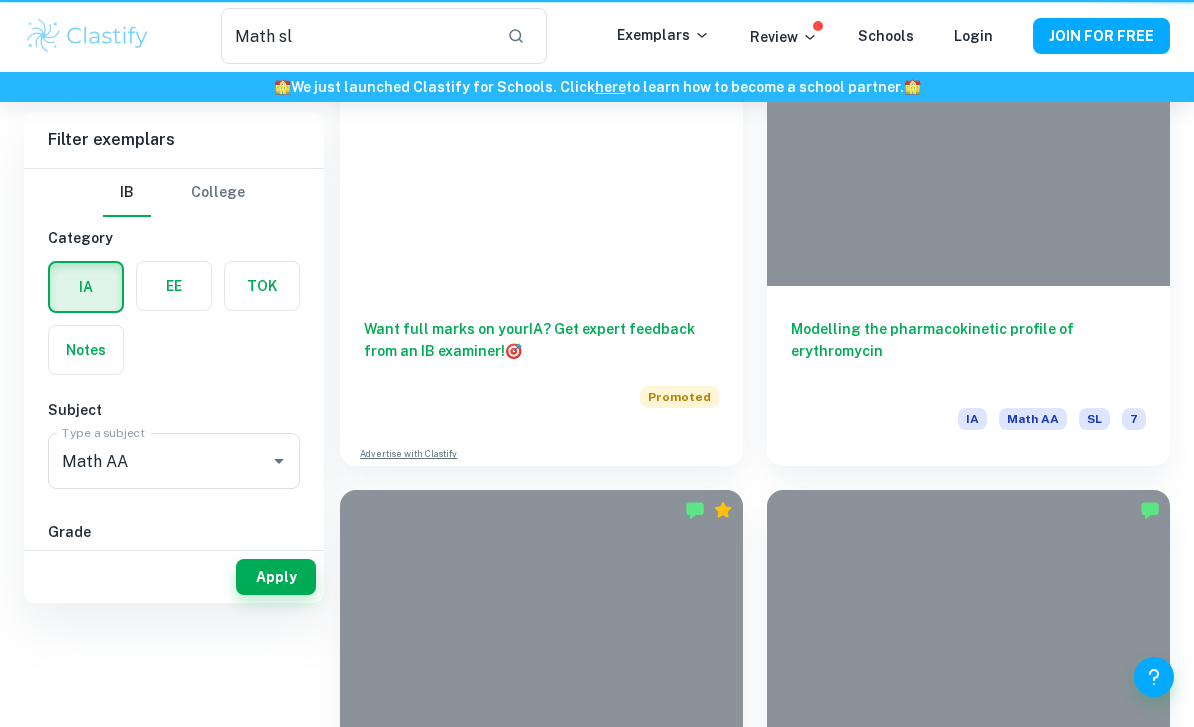 type on "Math sl" 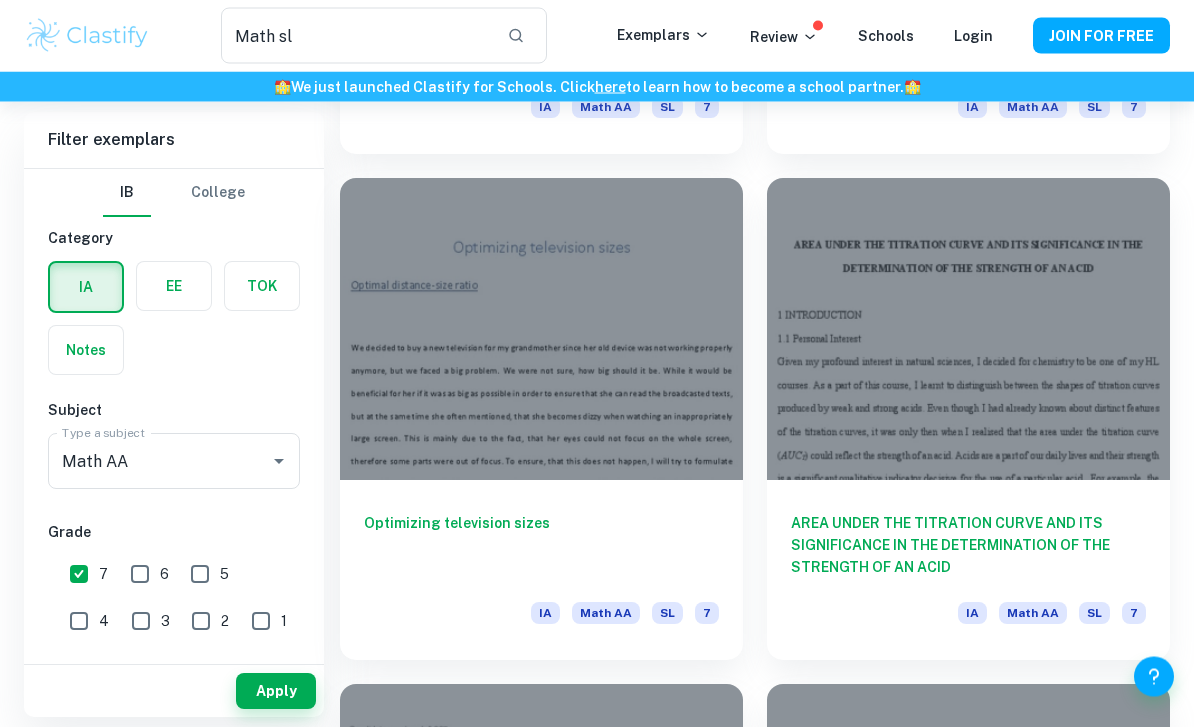 scroll, scrollTop: 3078, scrollLeft: 0, axis: vertical 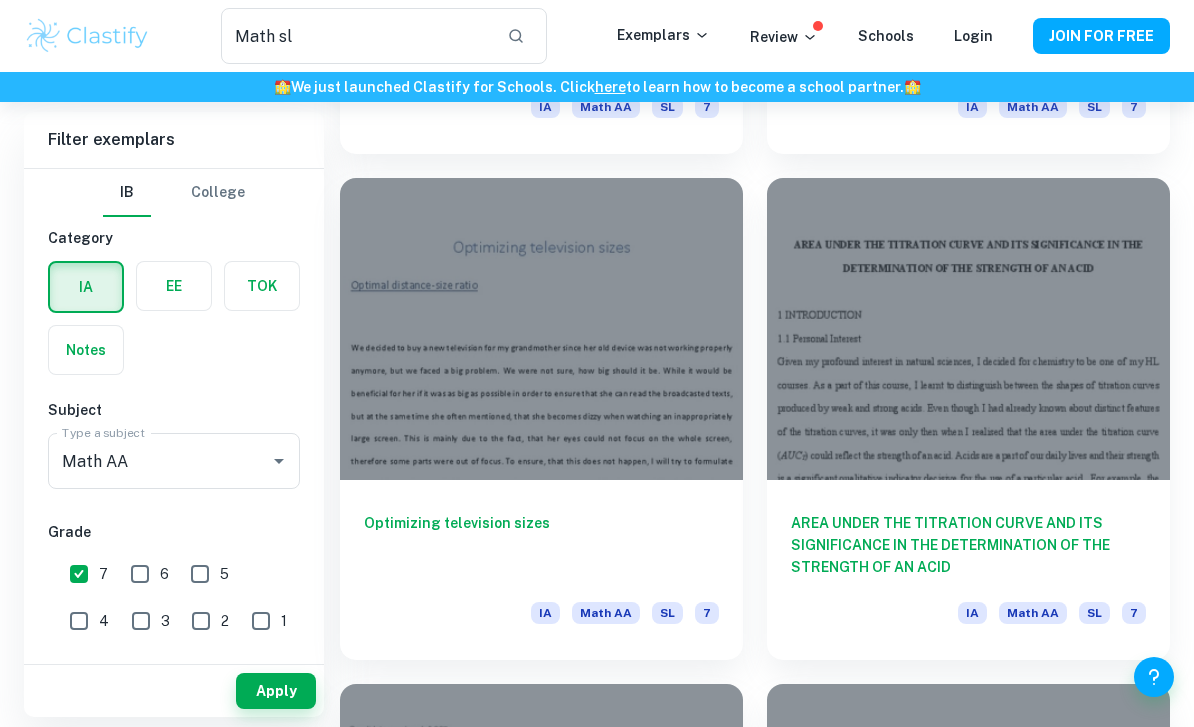 click on "Optimizing television sizes" at bounding box center (541, 545) 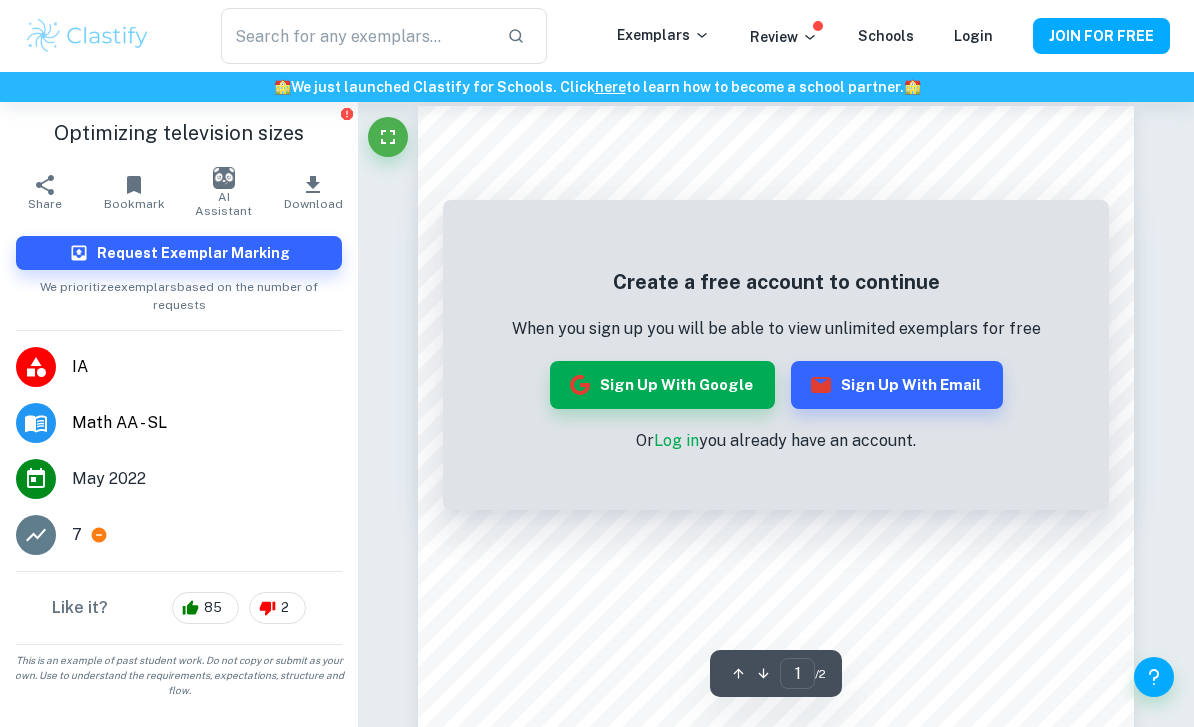scroll, scrollTop: 0, scrollLeft: 0, axis: both 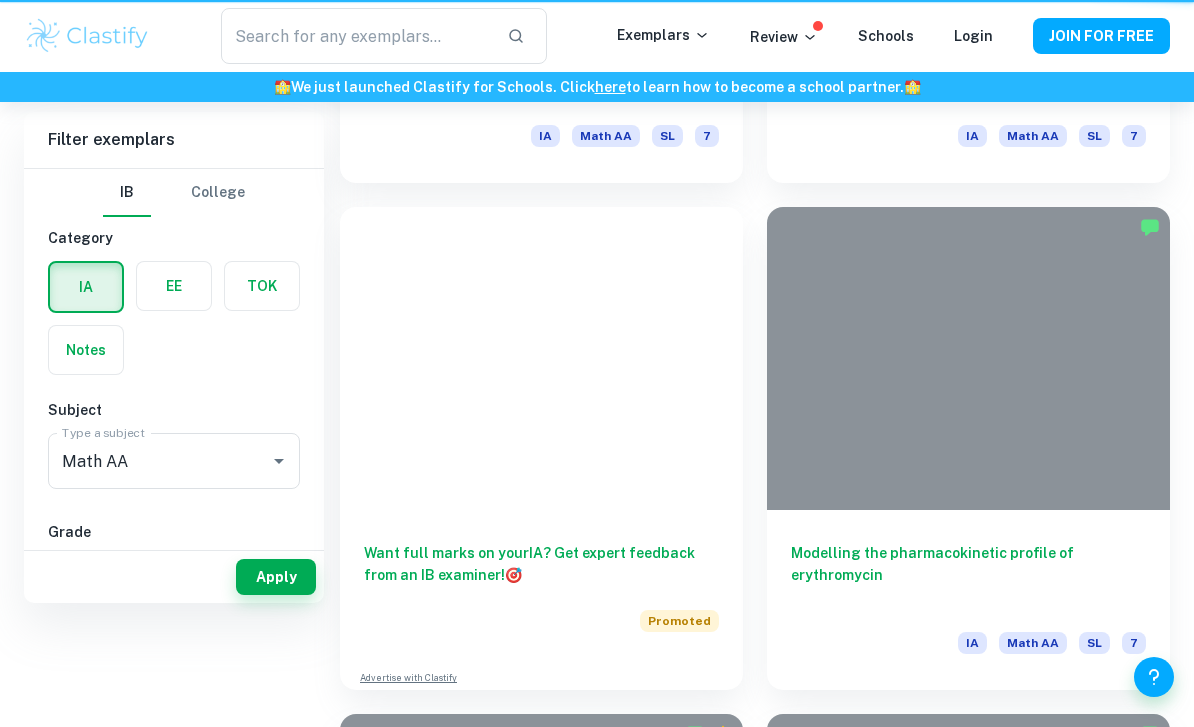 type on "Math sl" 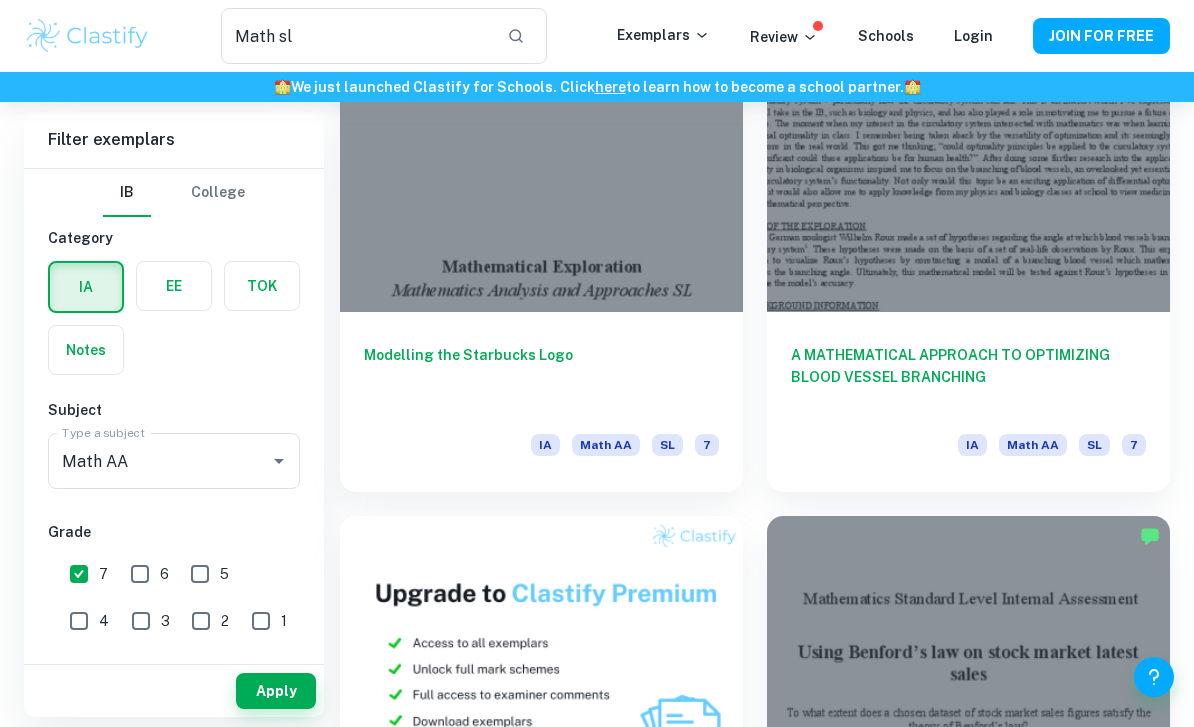 scroll, scrollTop: 1163, scrollLeft: 0, axis: vertical 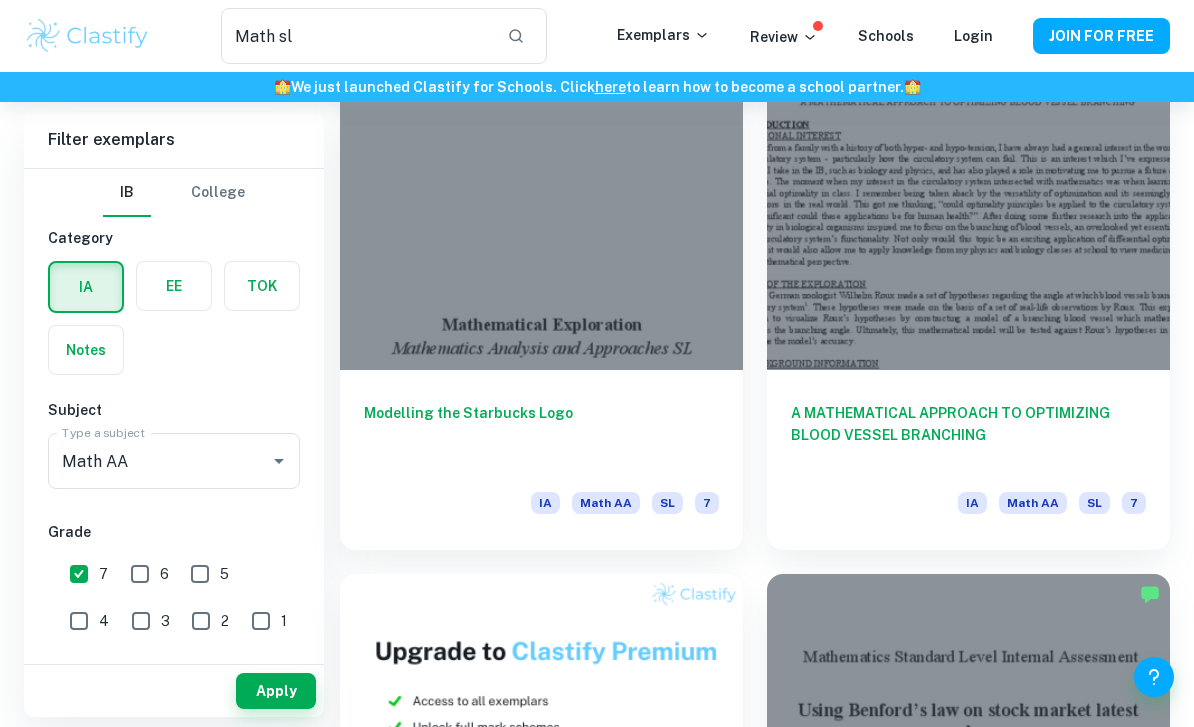 click at bounding box center (968, 219) 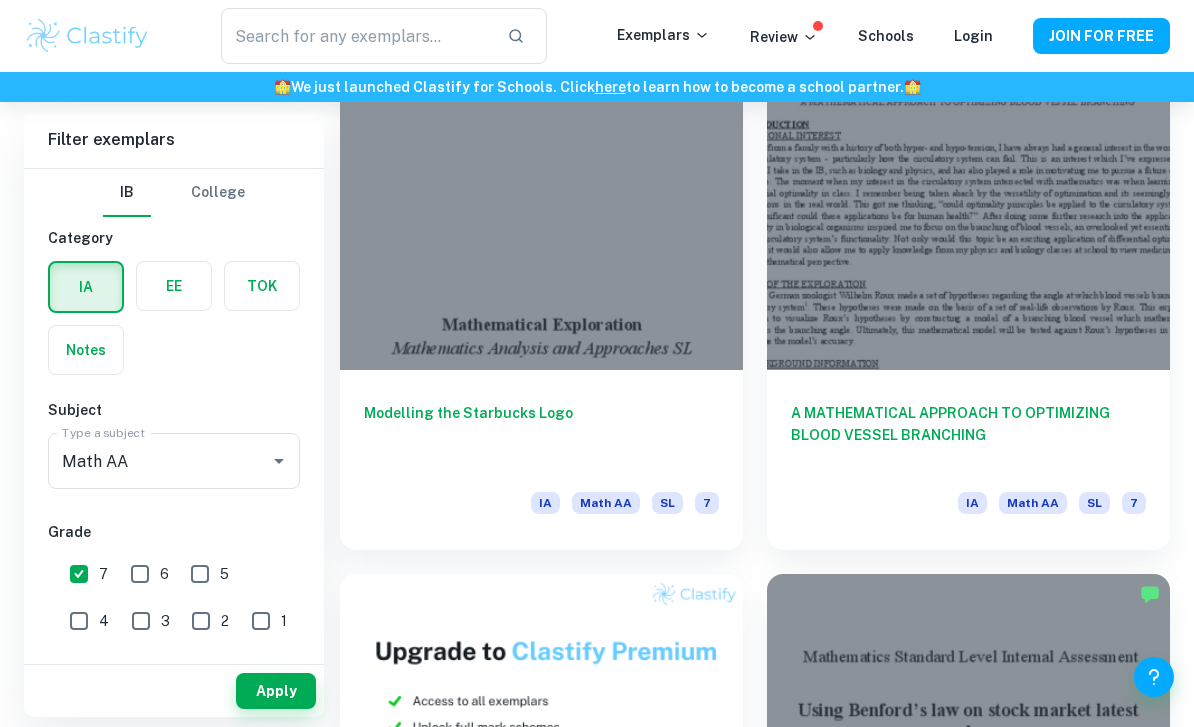 scroll, scrollTop: 0, scrollLeft: 0, axis: both 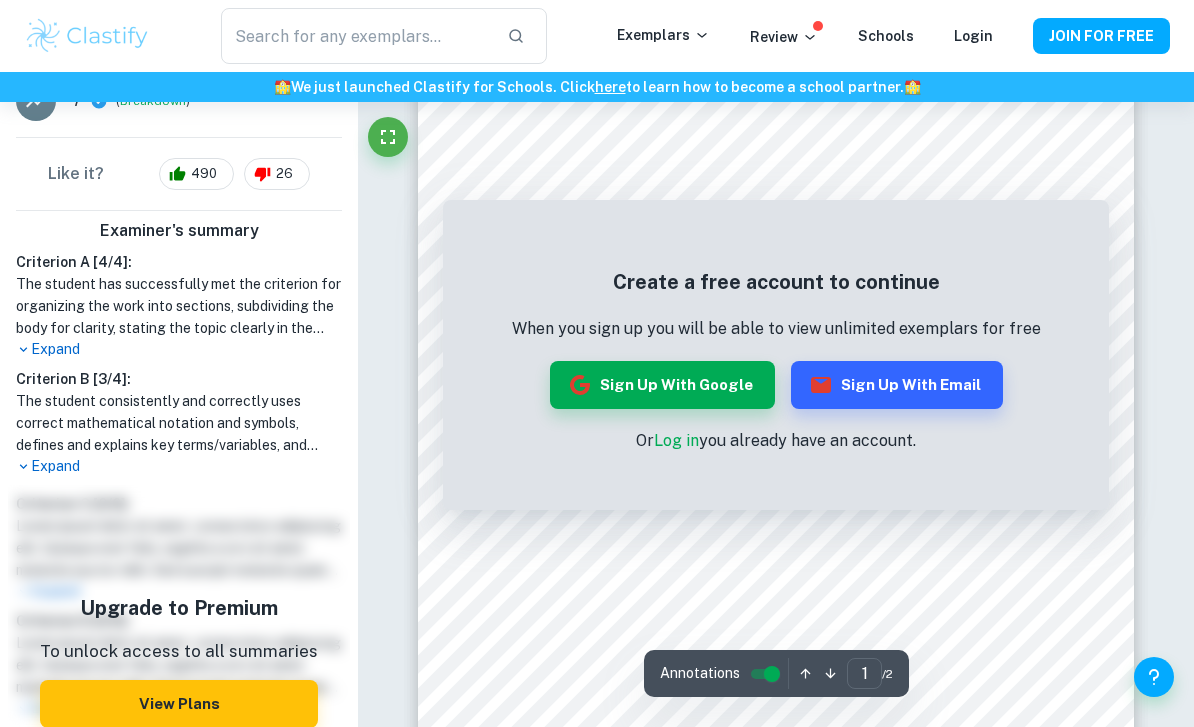 type on "Math sl" 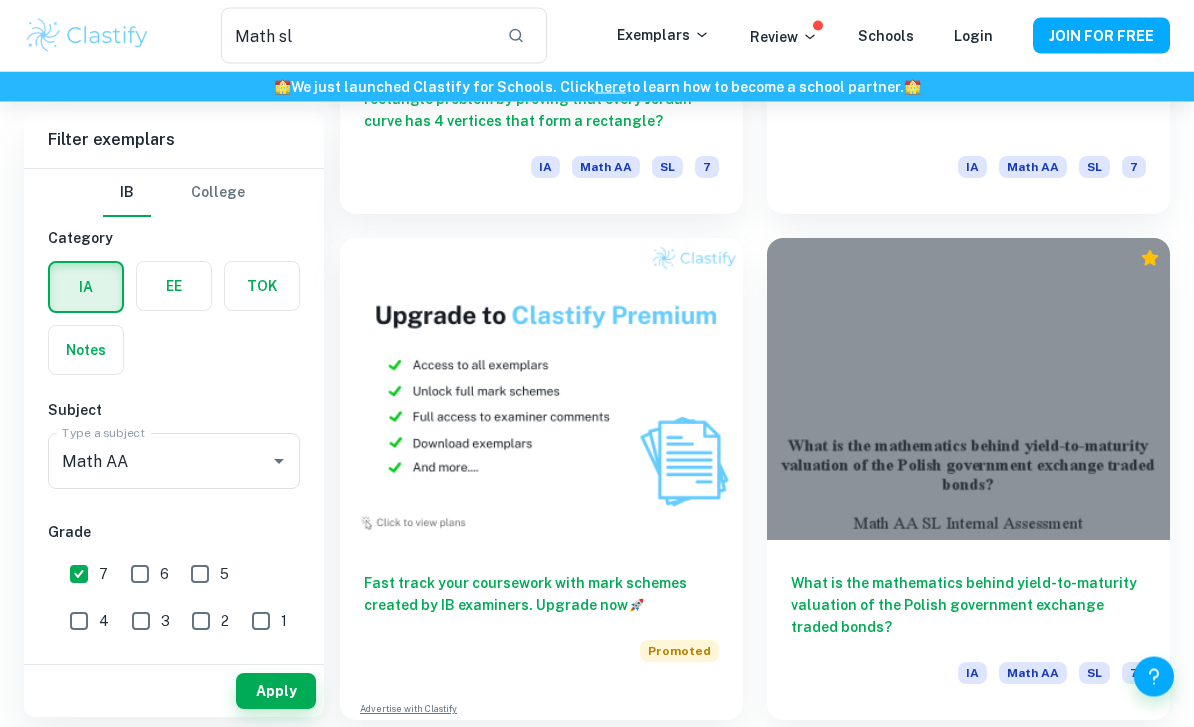 scroll, scrollTop: 5558, scrollLeft: 0, axis: vertical 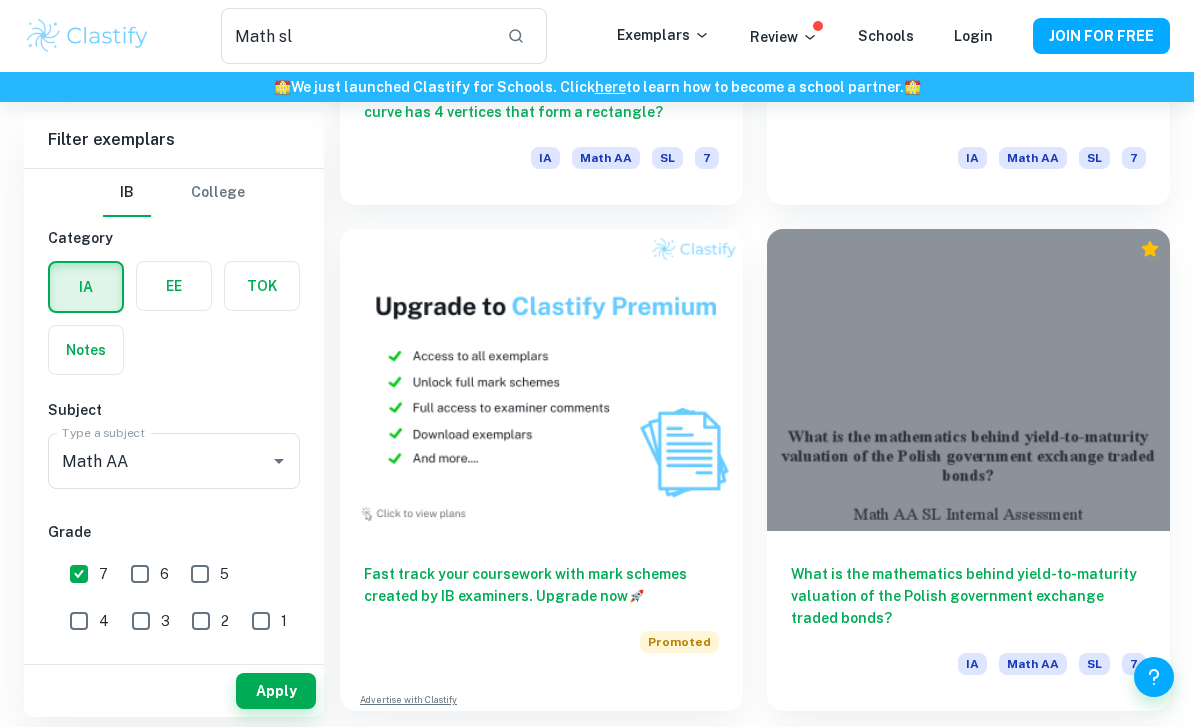 click on "2" at bounding box center [774, 751] 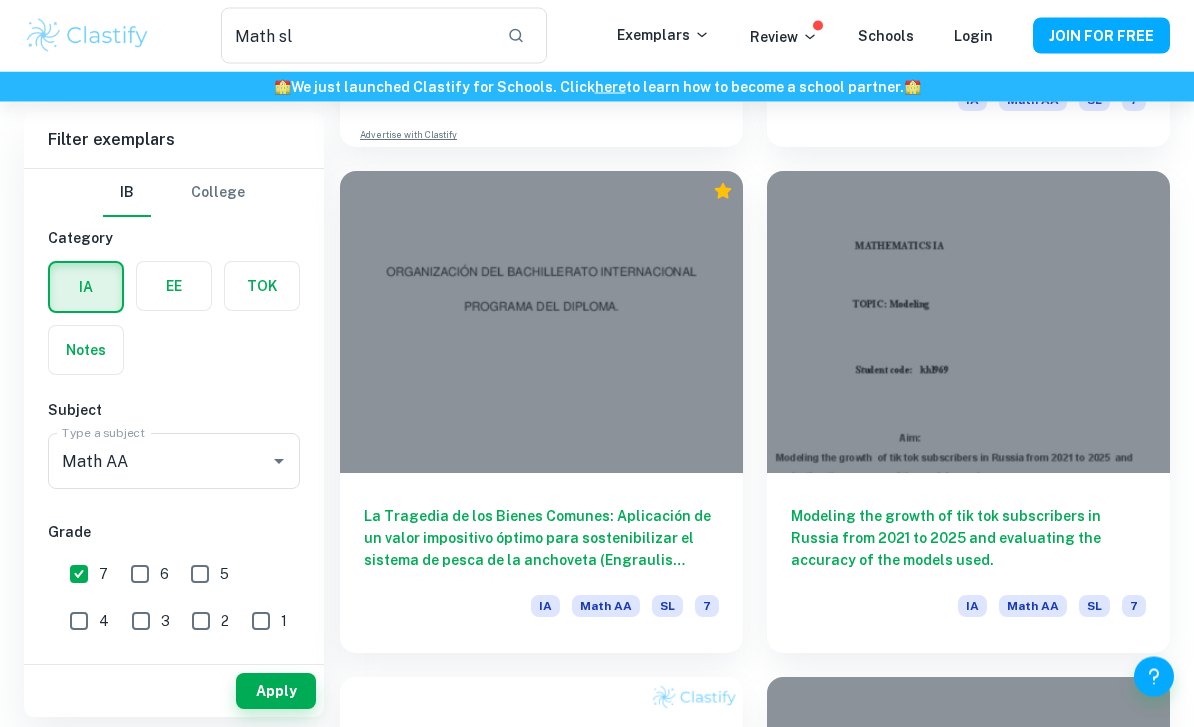 scroll, scrollTop: 1056, scrollLeft: 0, axis: vertical 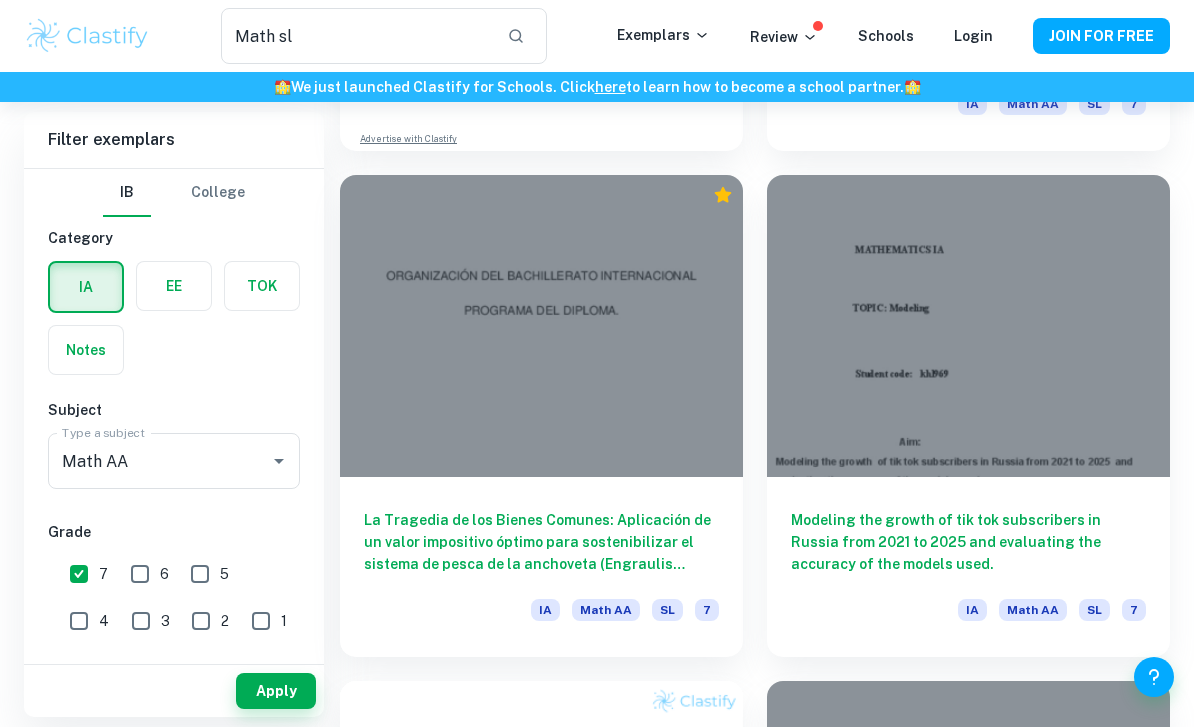 click at bounding box center [968, 326] 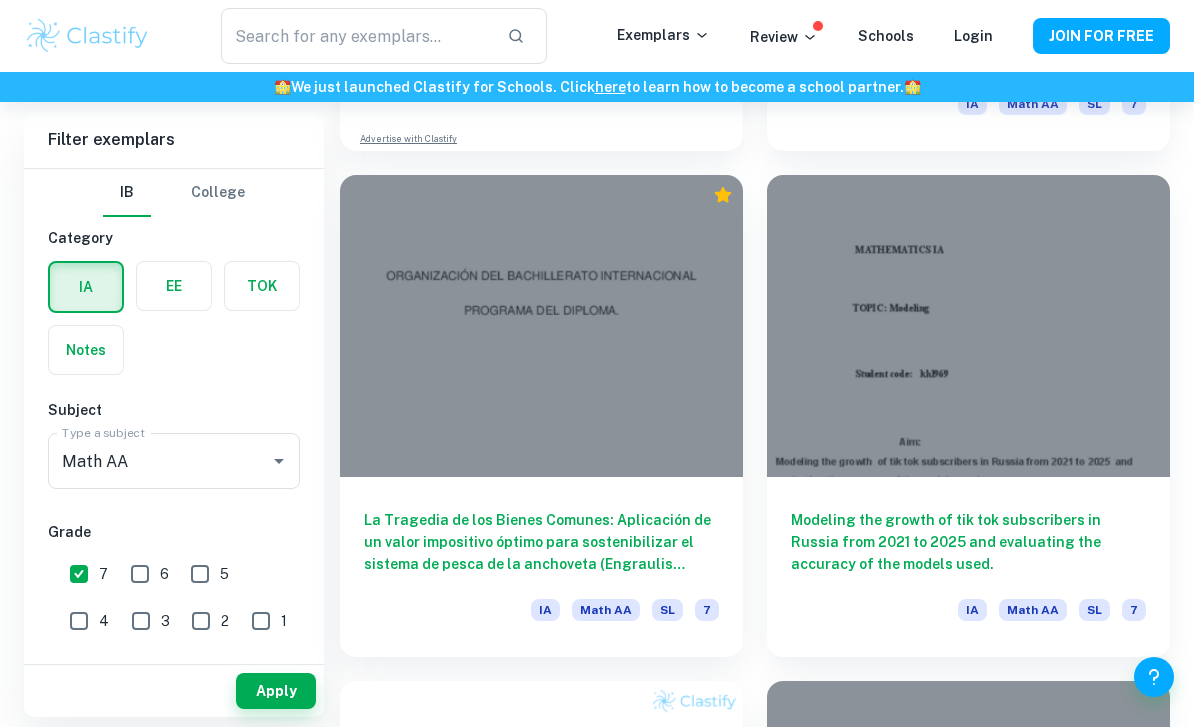 scroll, scrollTop: 0, scrollLeft: 0, axis: both 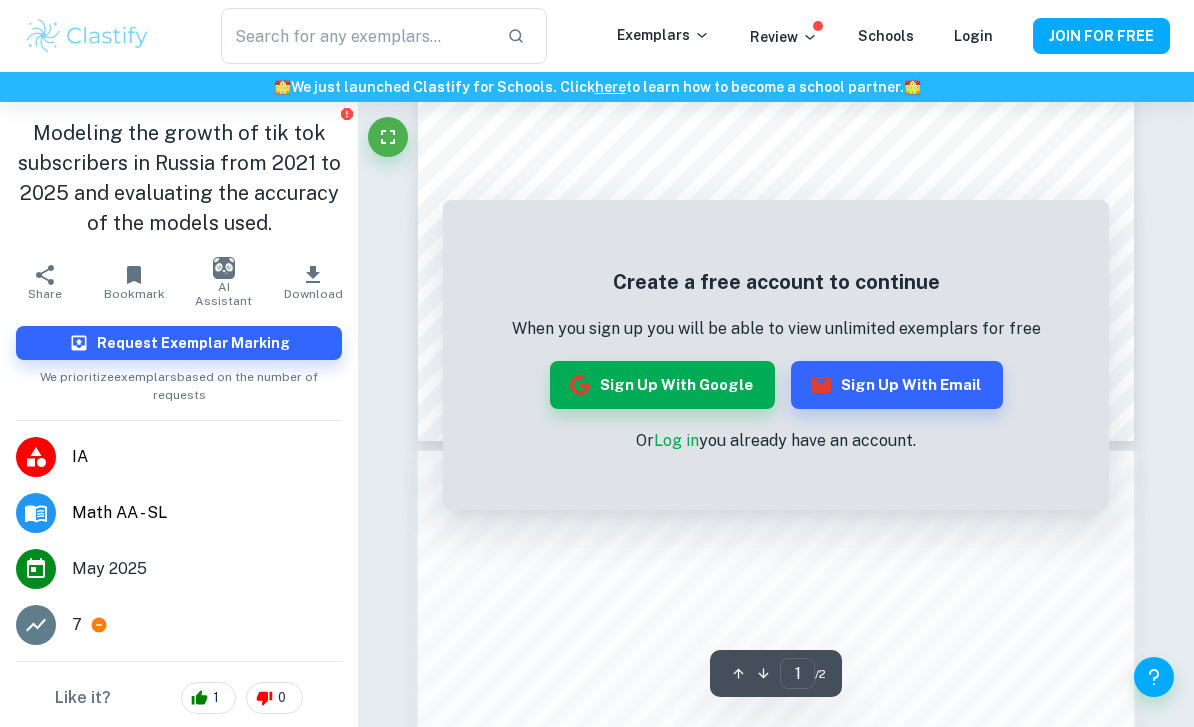 type on "Math sl" 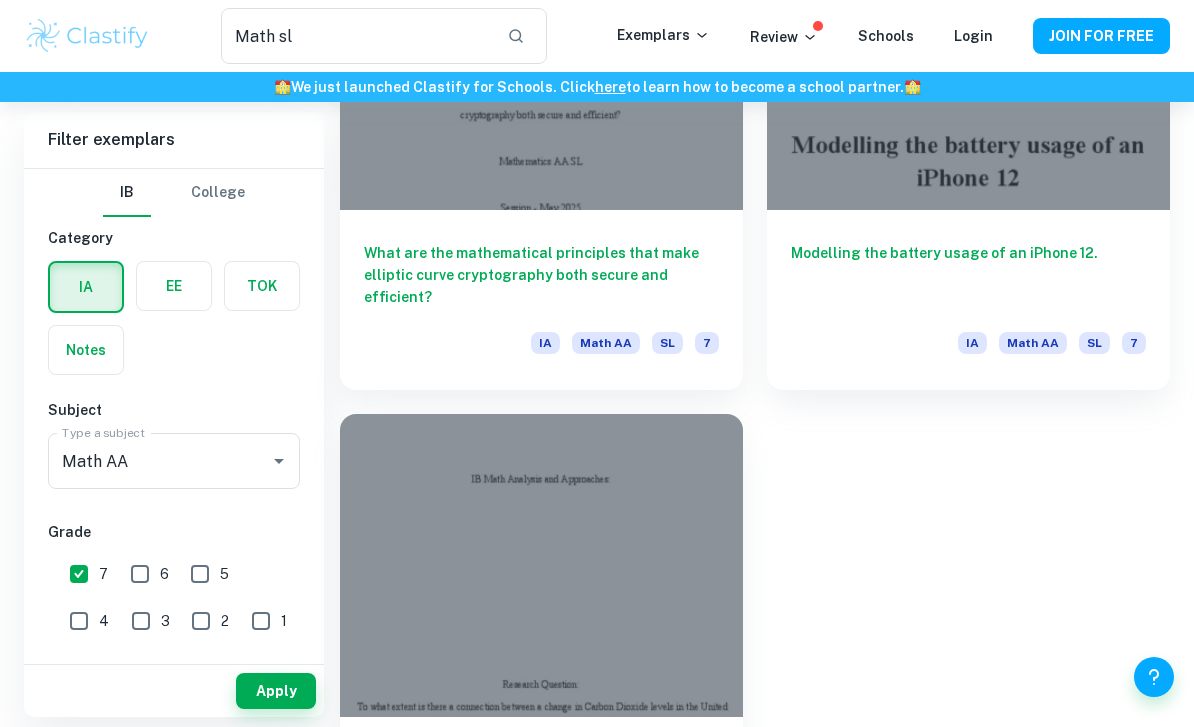 scroll, scrollTop: 2373, scrollLeft: 0, axis: vertical 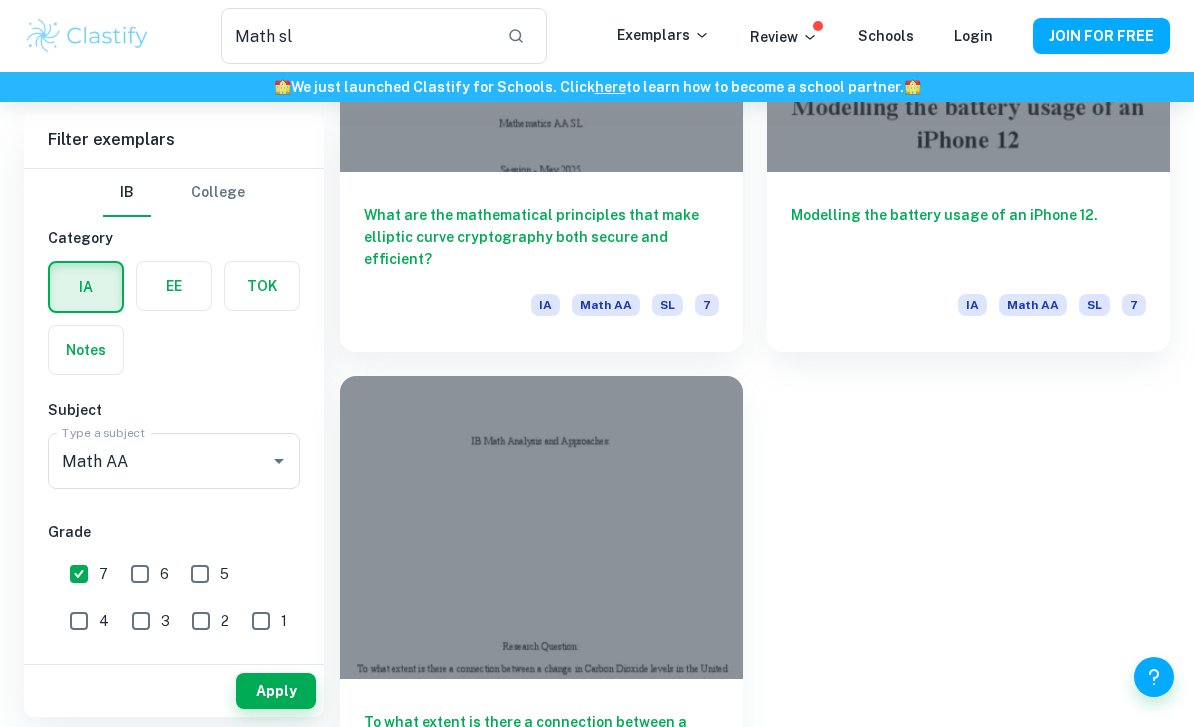 click at bounding box center (968, 21) 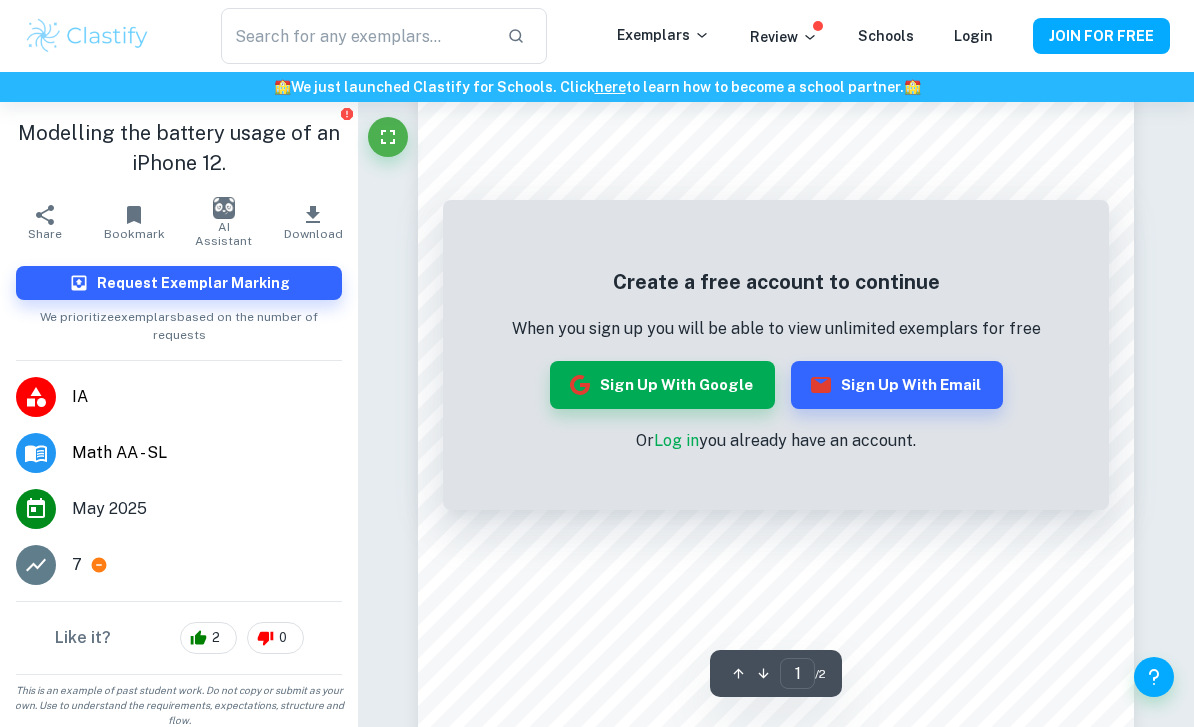 scroll, scrollTop: 173, scrollLeft: 0, axis: vertical 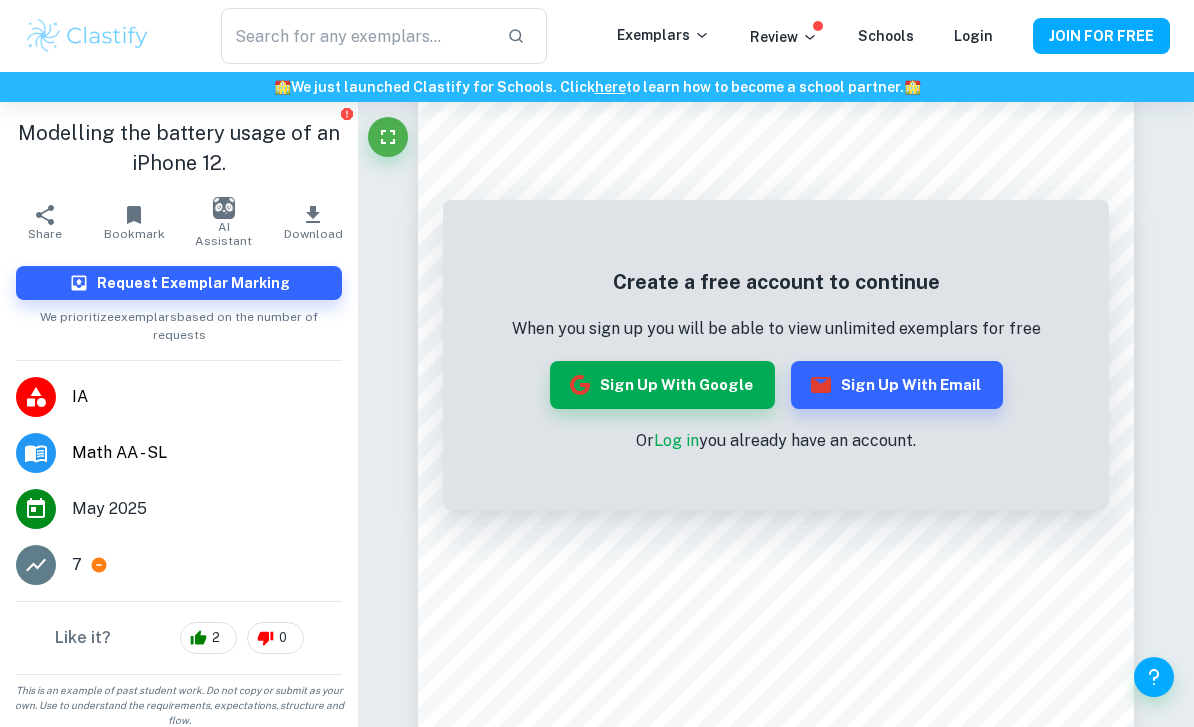click on "Modelling the battery usage of an iPhone 12." at bounding box center [179, 148] 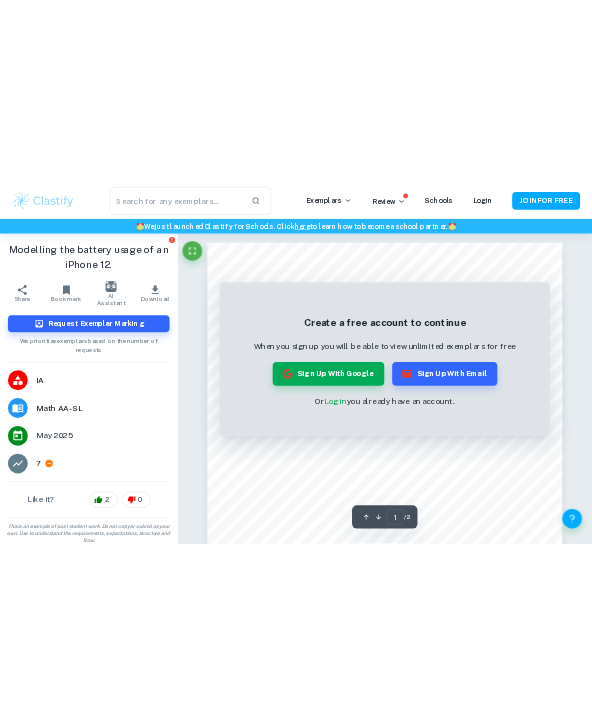 scroll, scrollTop: 0, scrollLeft: 0, axis: both 